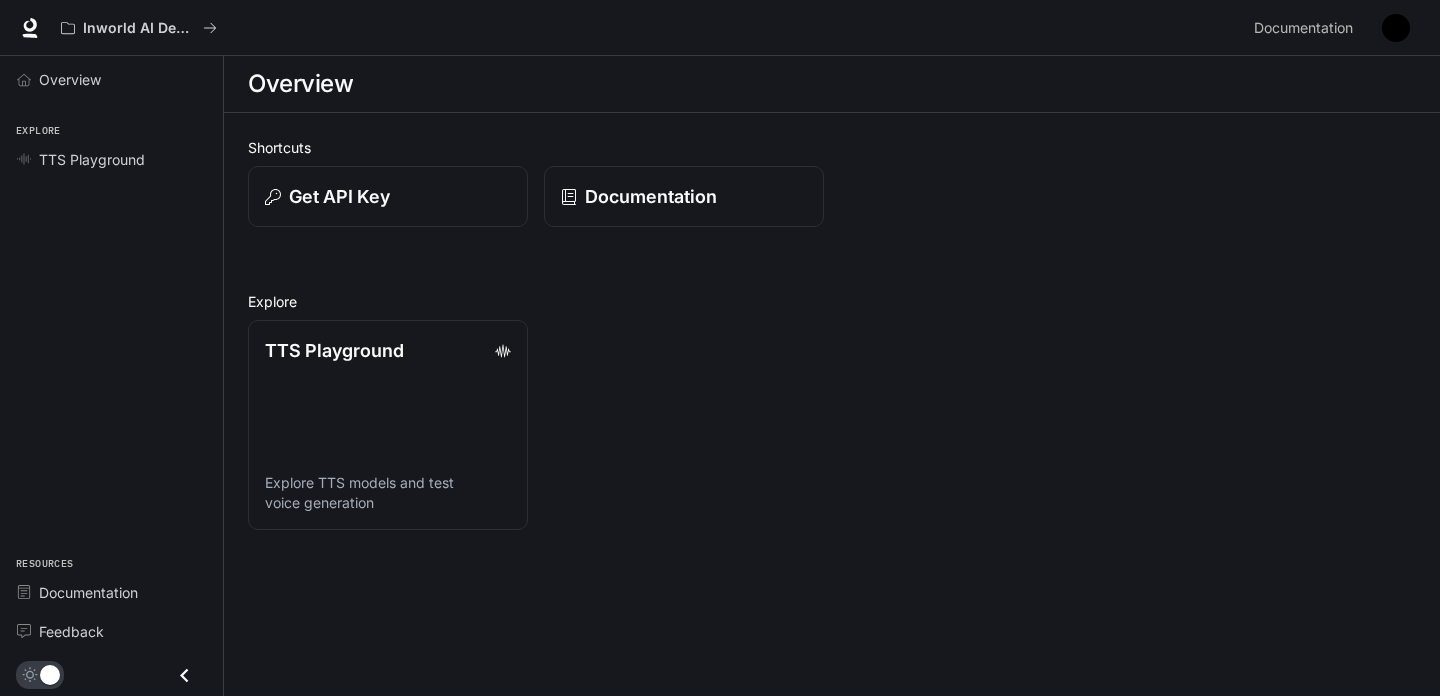 scroll, scrollTop: 0, scrollLeft: 0, axis: both 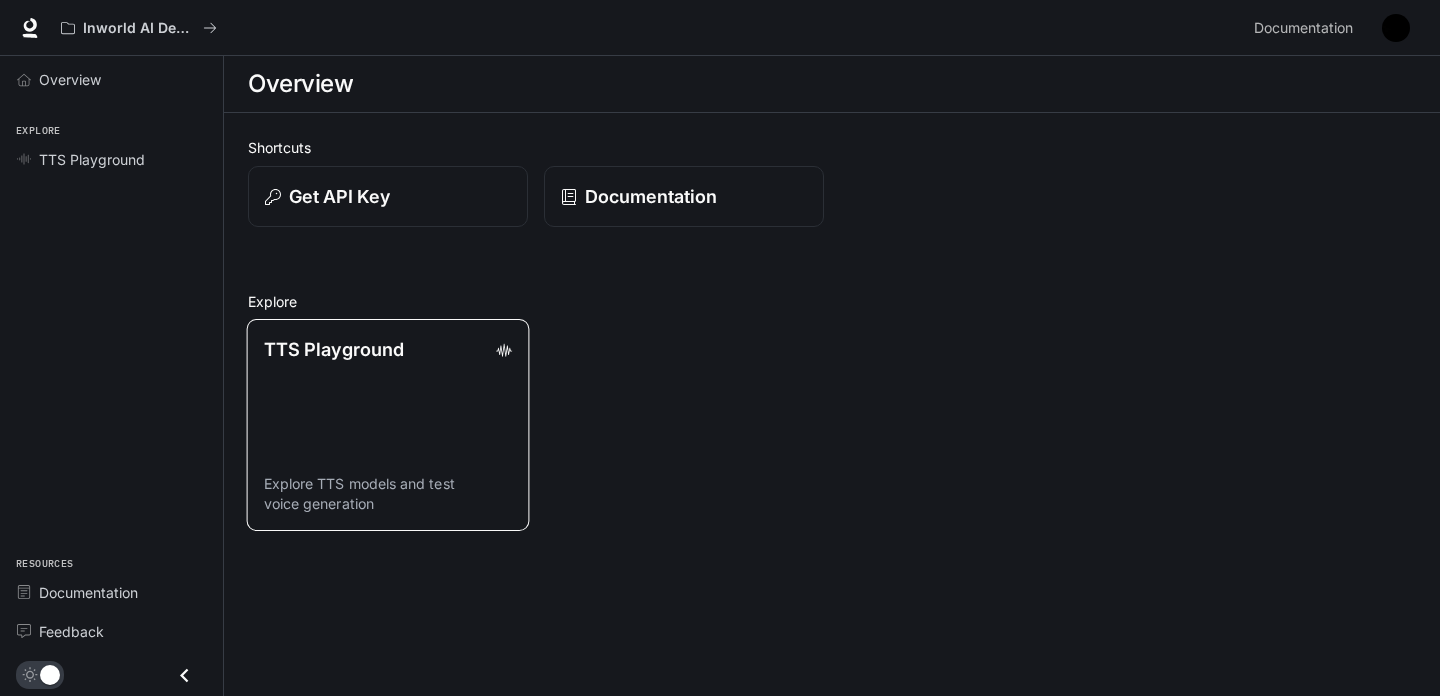 click on "TTS Playground Explore TTS models and test voice generation" at bounding box center [388, 425] 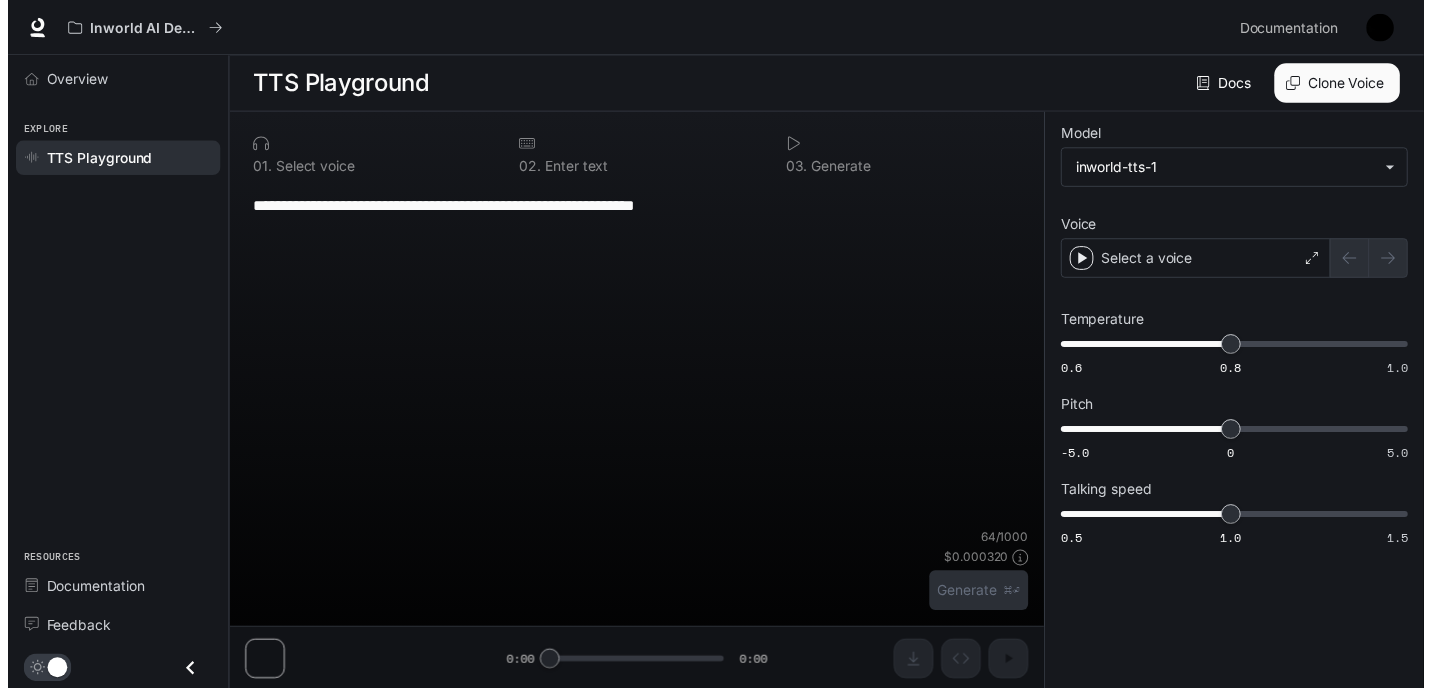scroll, scrollTop: 1, scrollLeft: 0, axis: vertical 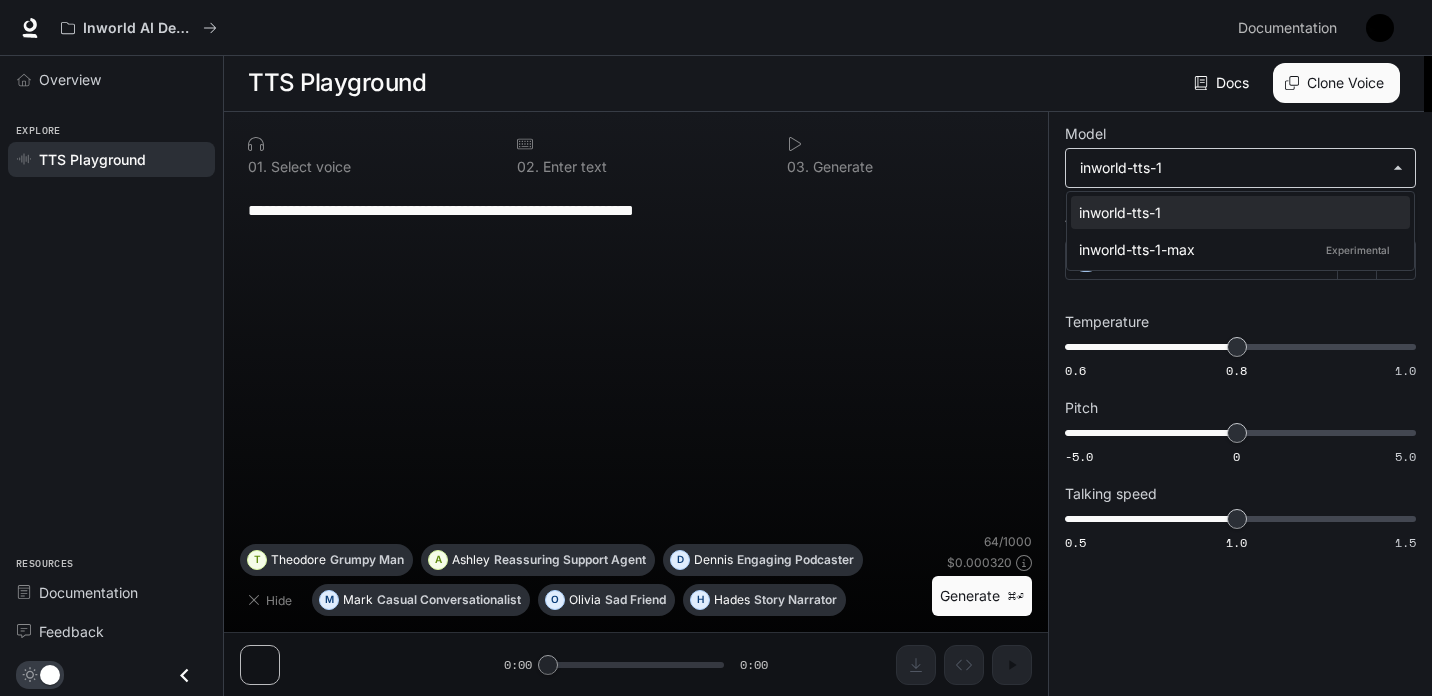 click on "**********" at bounding box center [716, 347] 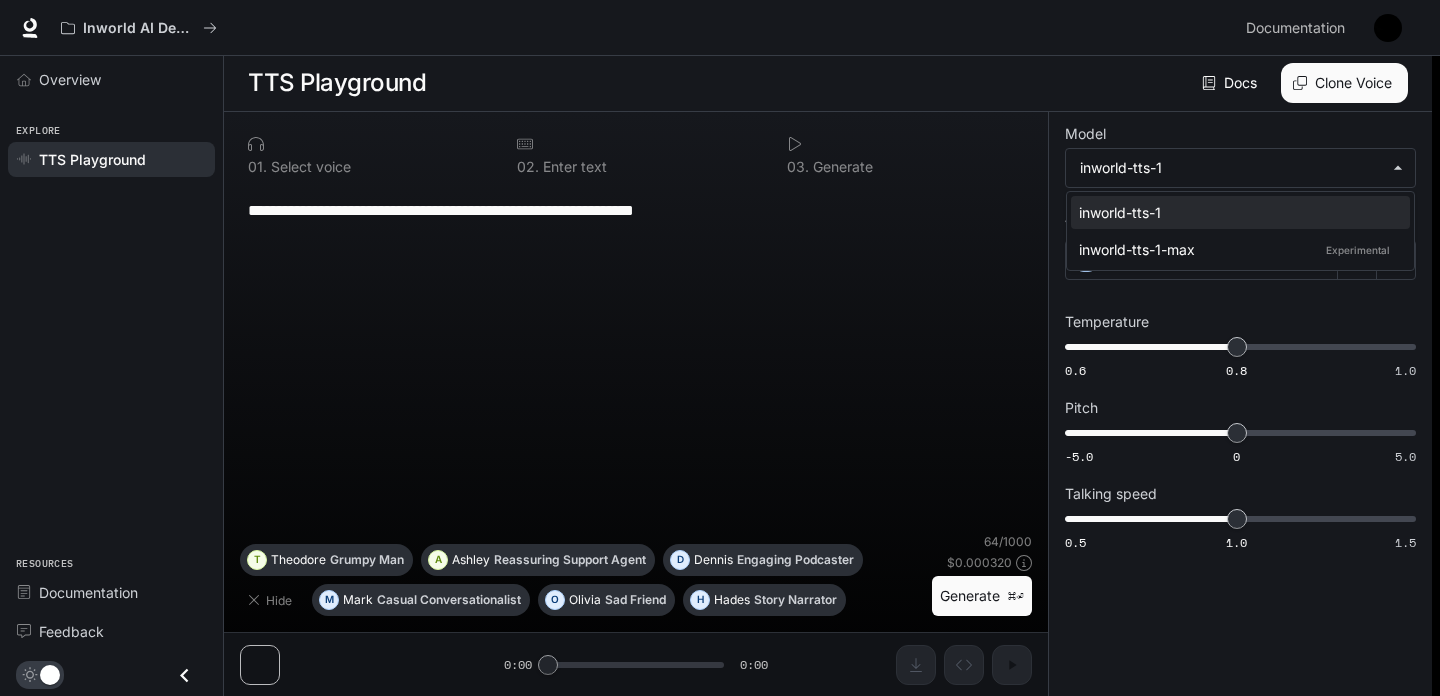 click at bounding box center (720, 348) 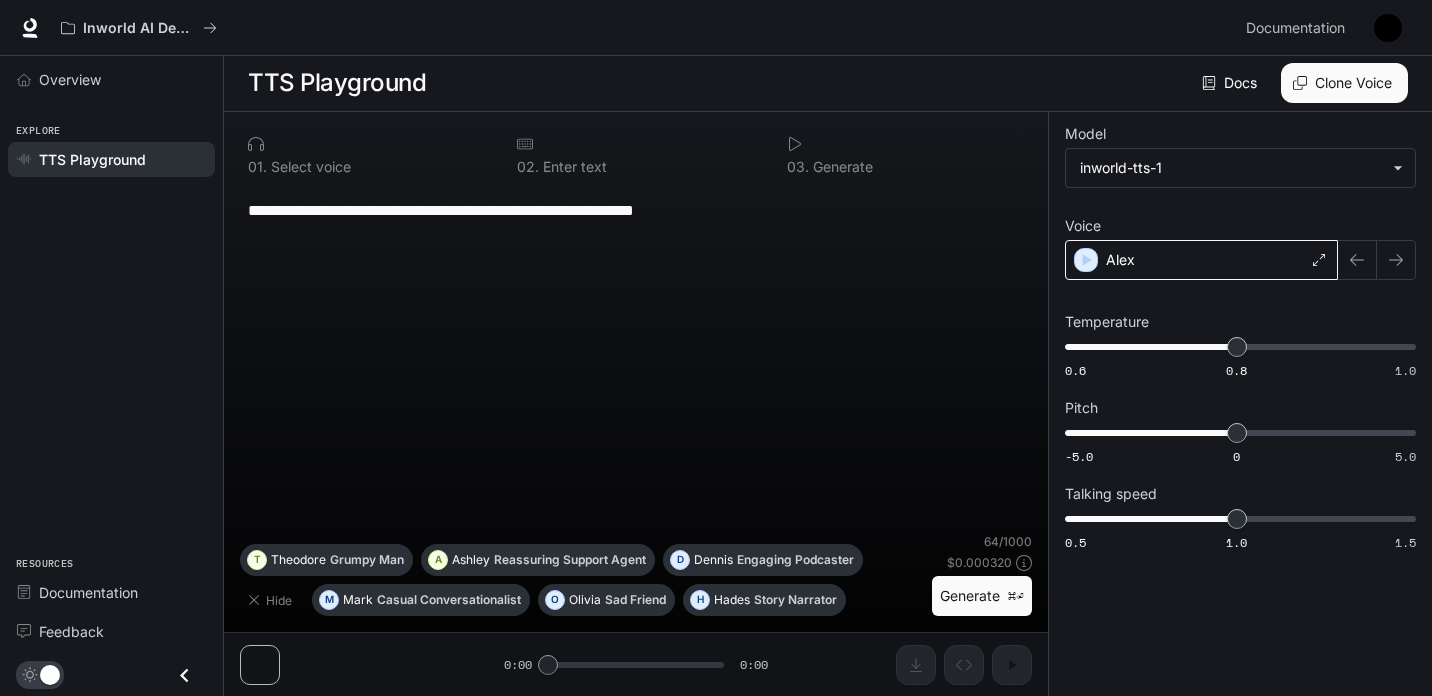 click on "Alex" at bounding box center [1201, 260] 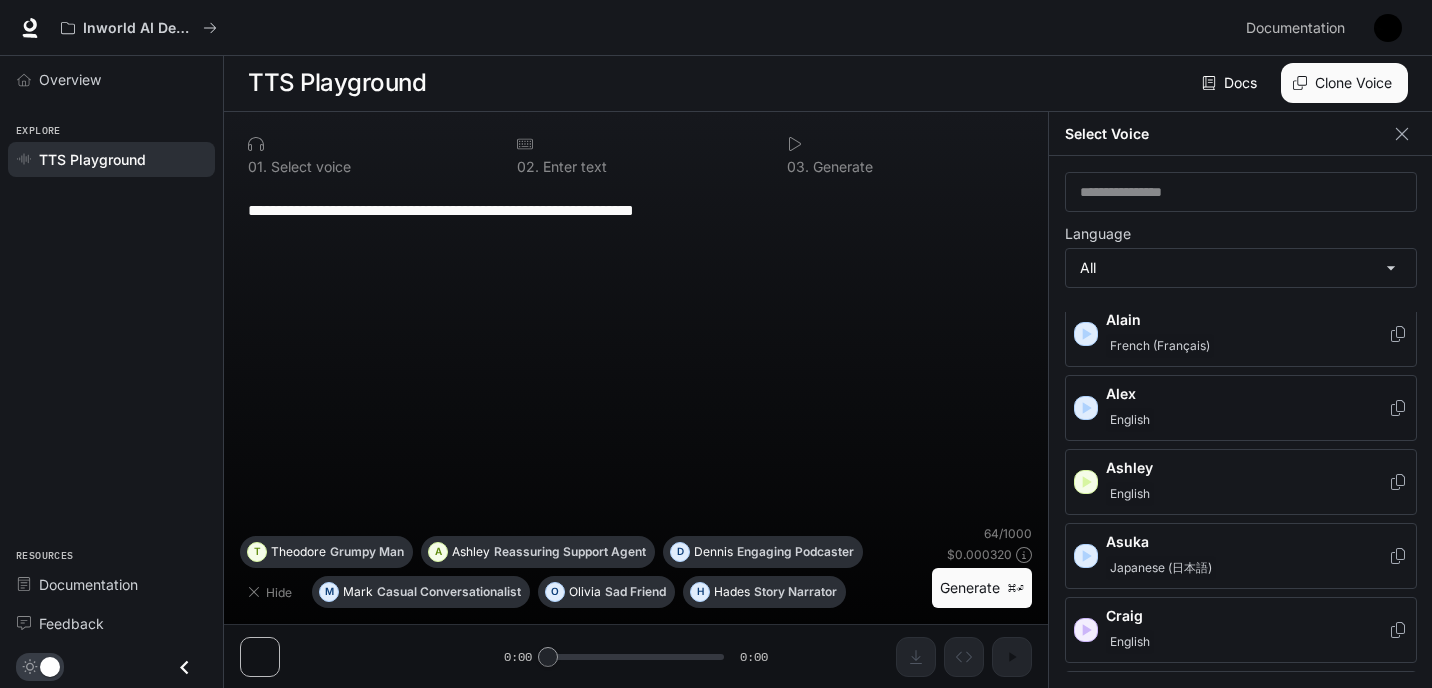 scroll, scrollTop: 66, scrollLeft: 0, axis: vertical 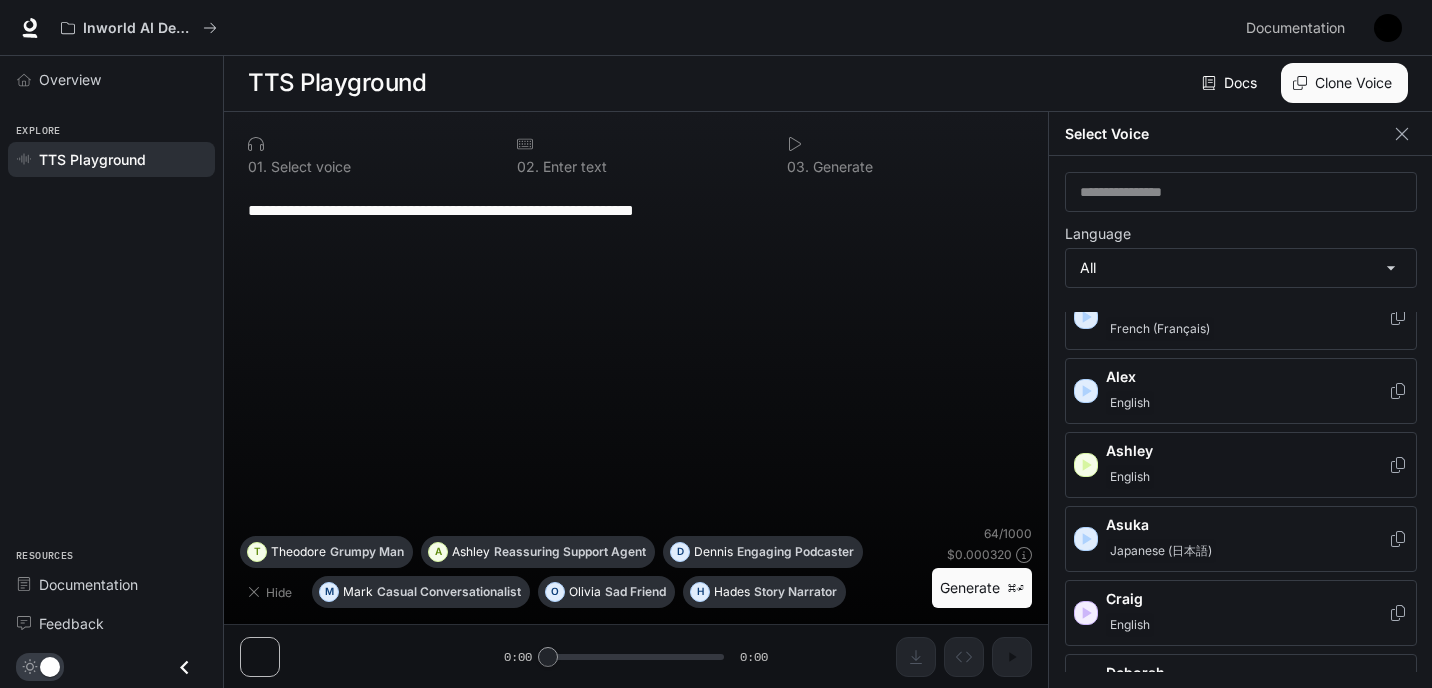 click on "Ashley" at bounding box center (1247, 451) 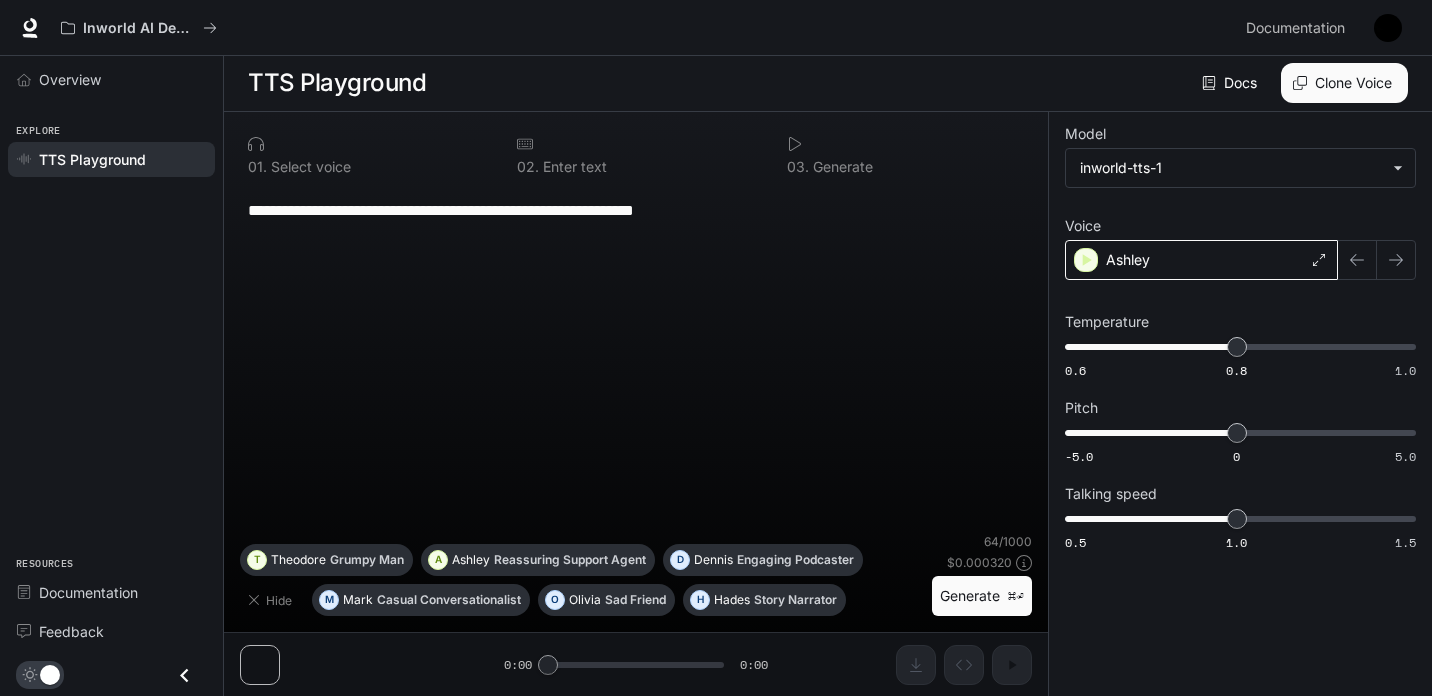 click on "Ashley" at bounding box center [1201, 260] 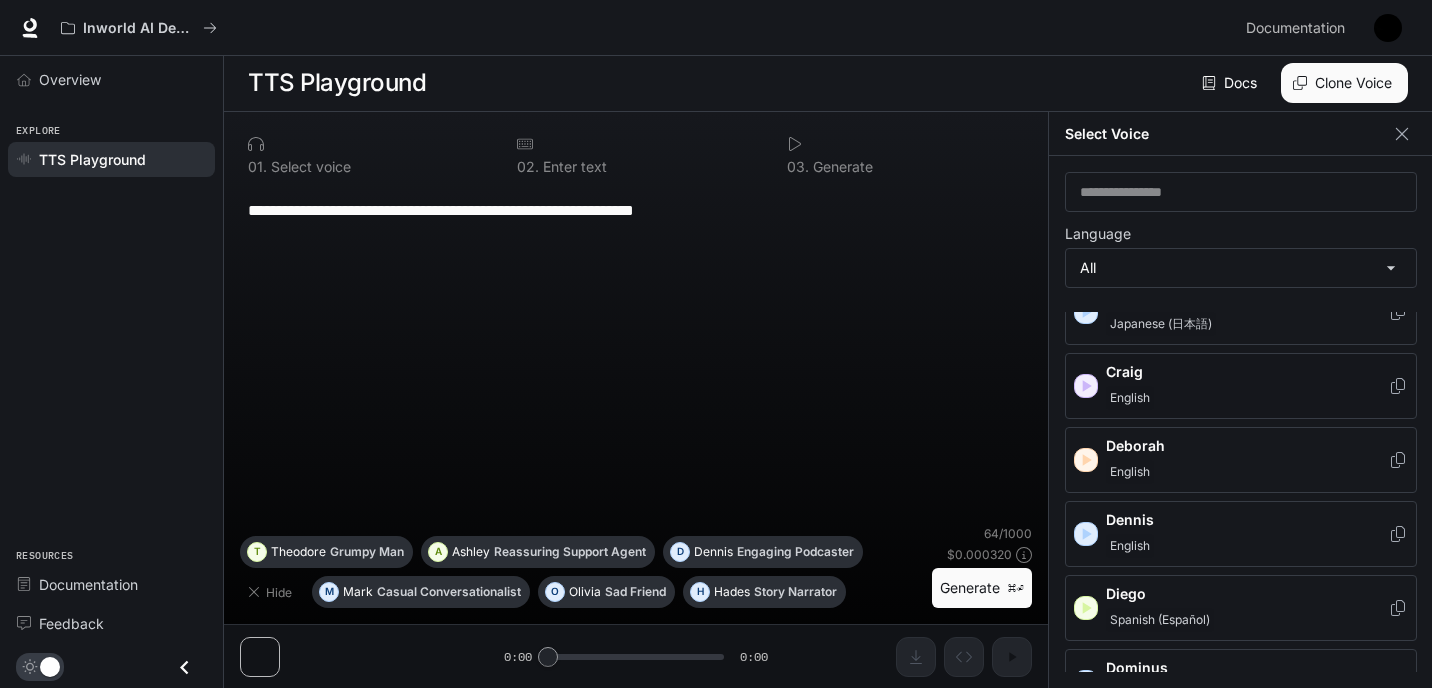 scroll, scrollTop: 300, scrollLeft: 0, axis: vertical 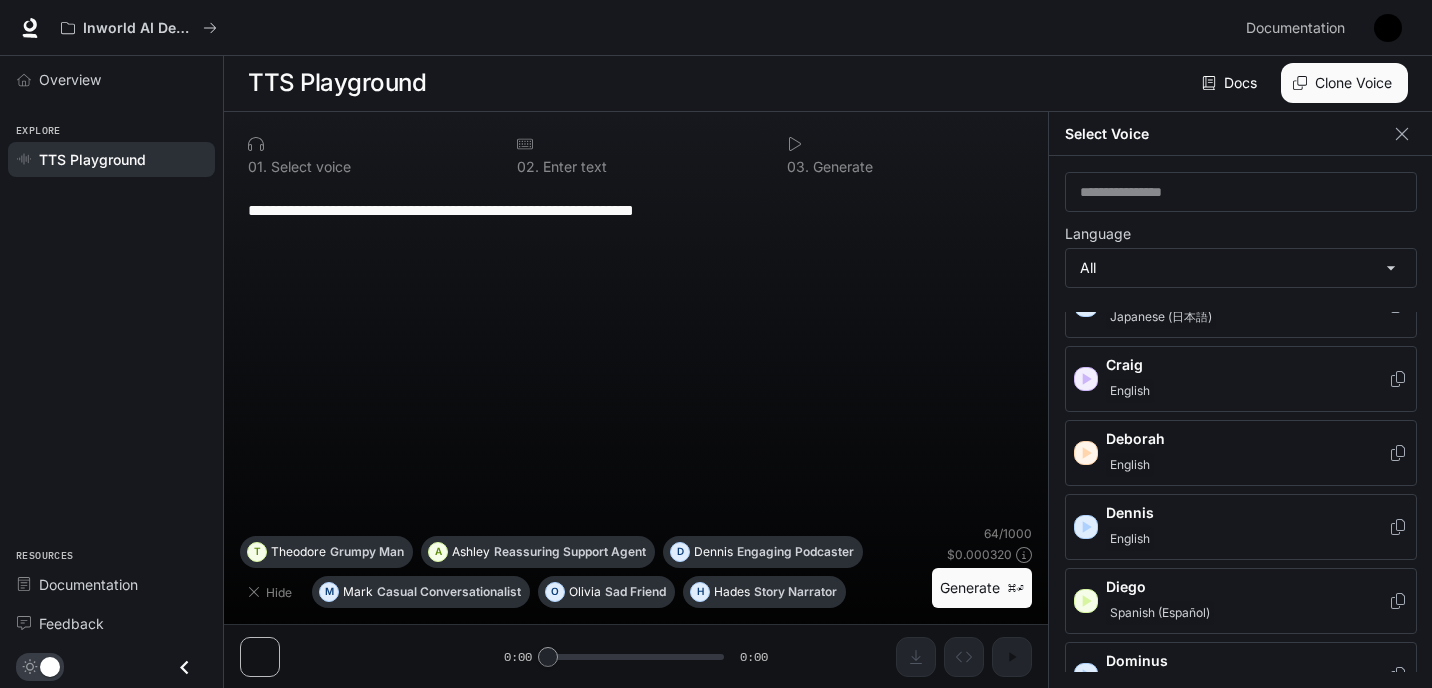 click on "Deborah" at bounding box center (1247, 439) 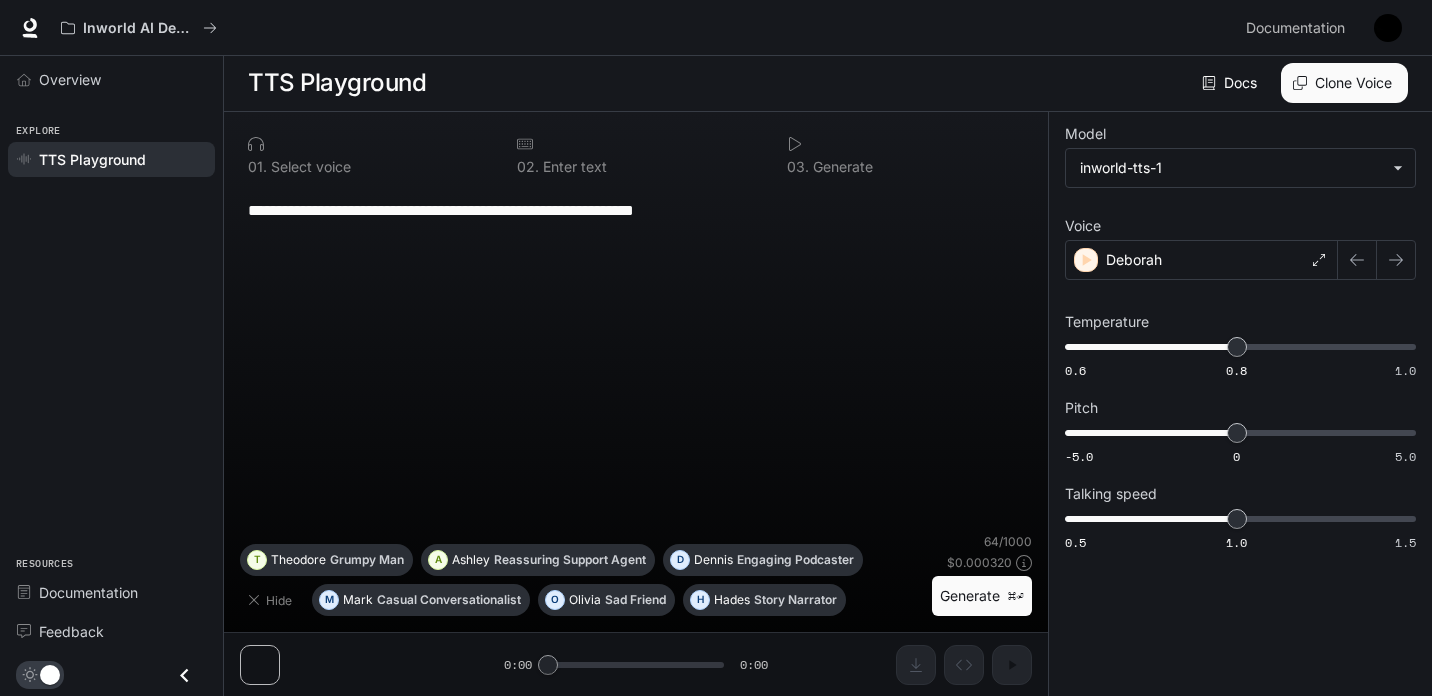 click on "**********" at bounding box center (636, 404) 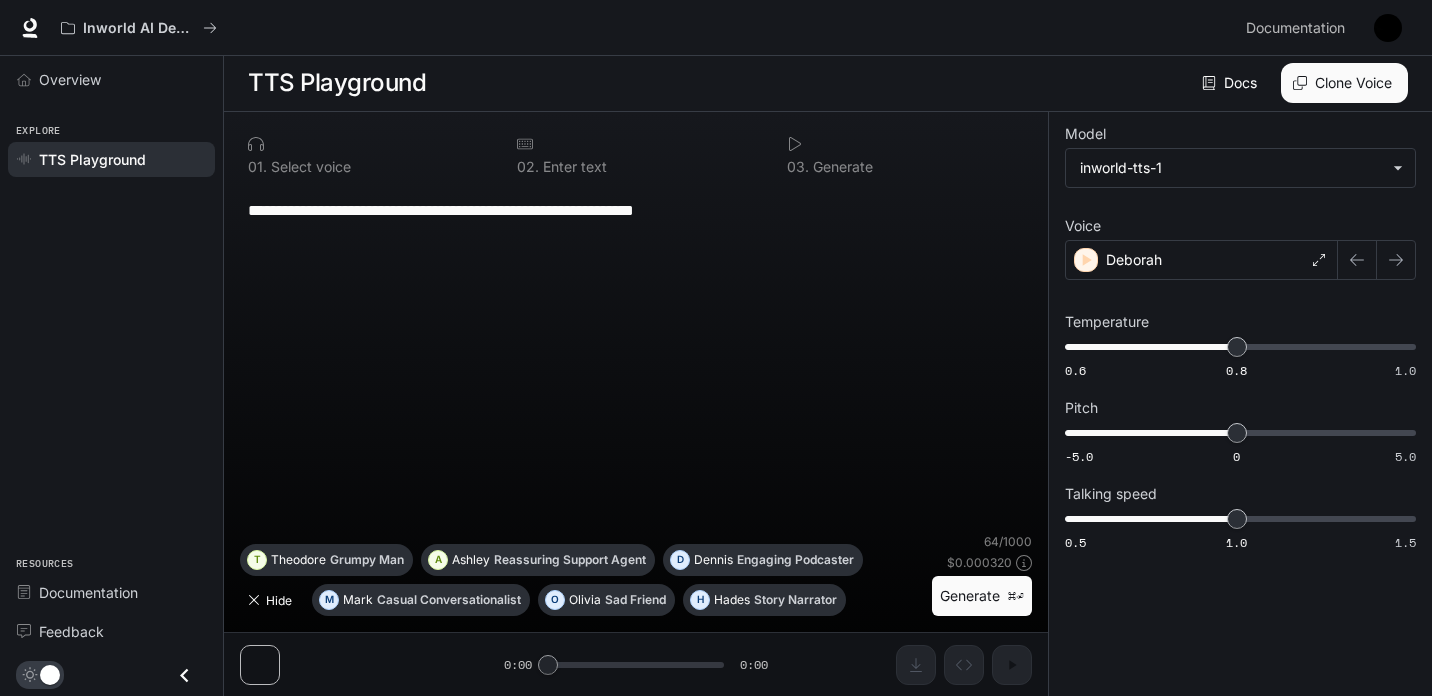click on "Hide" at bounding box center [272, 600] 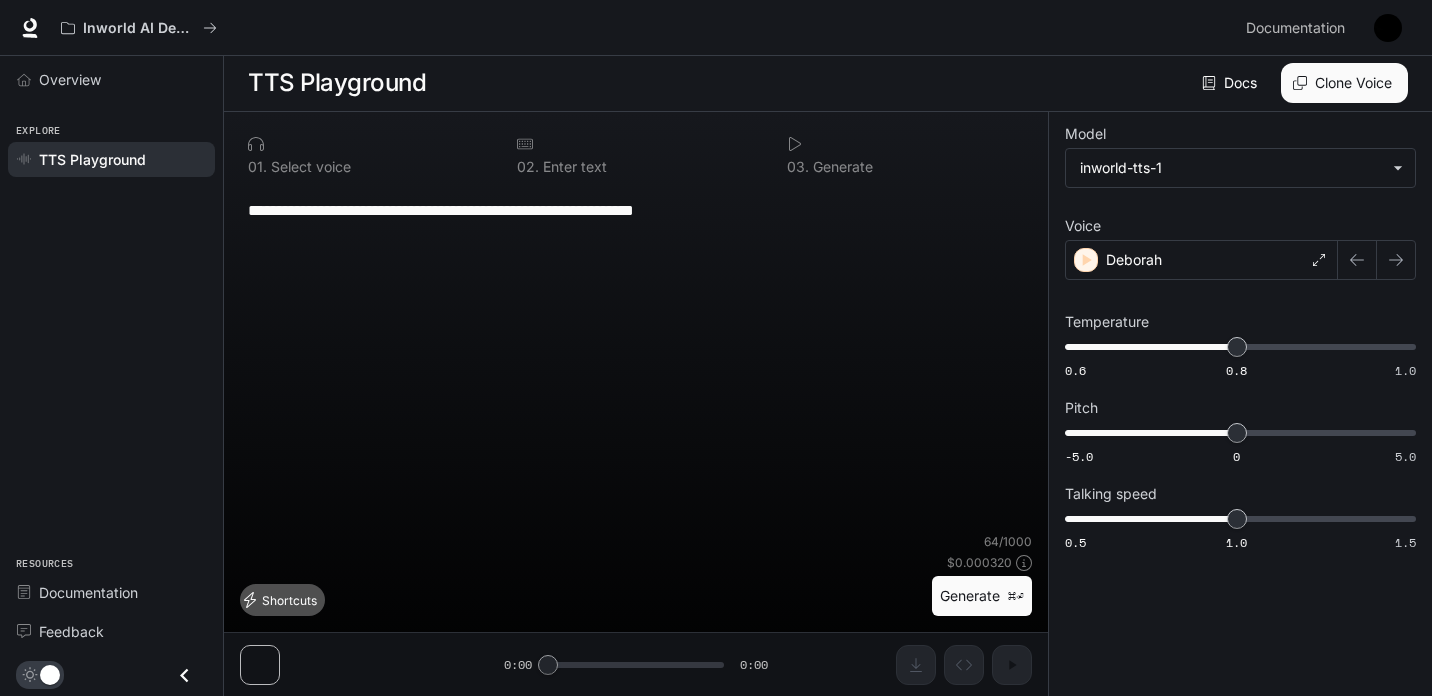 click on "Shortcuts" at bounding box center [282, 600] 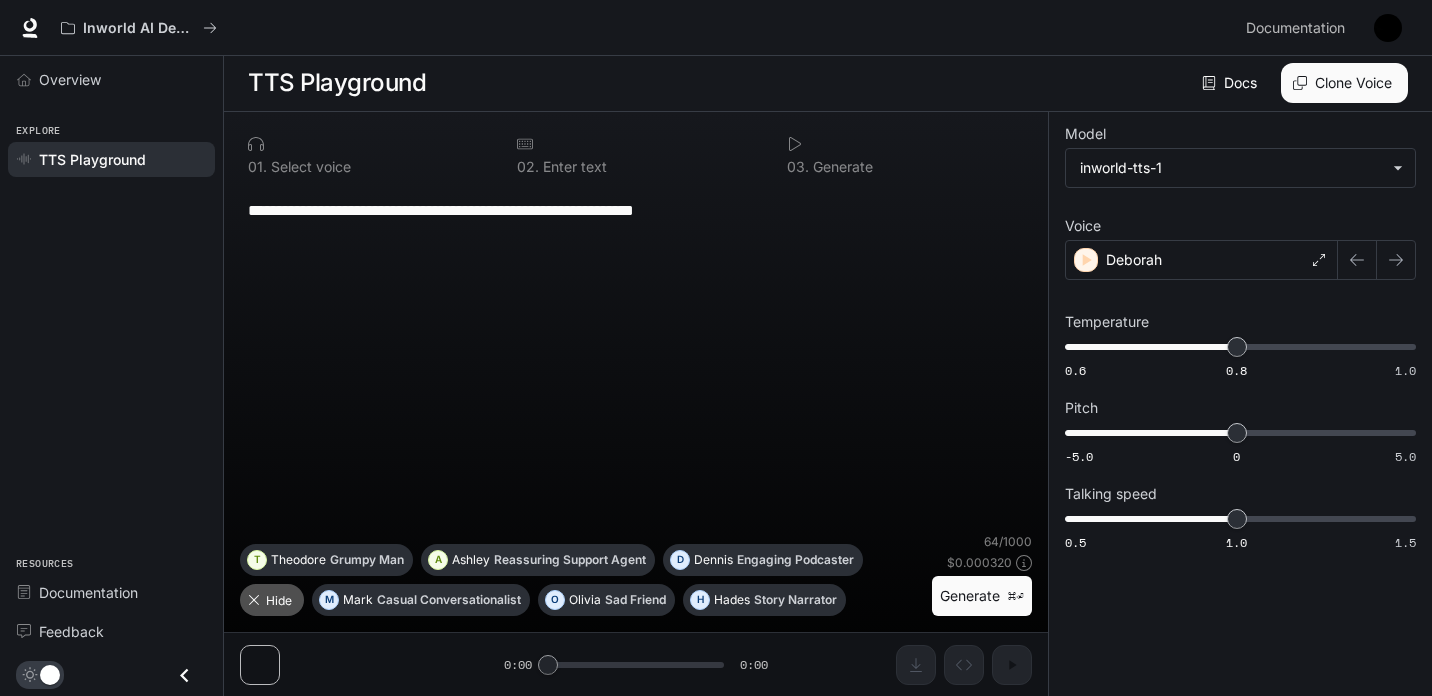 click on "Hide" at bounding box center [272, 600] 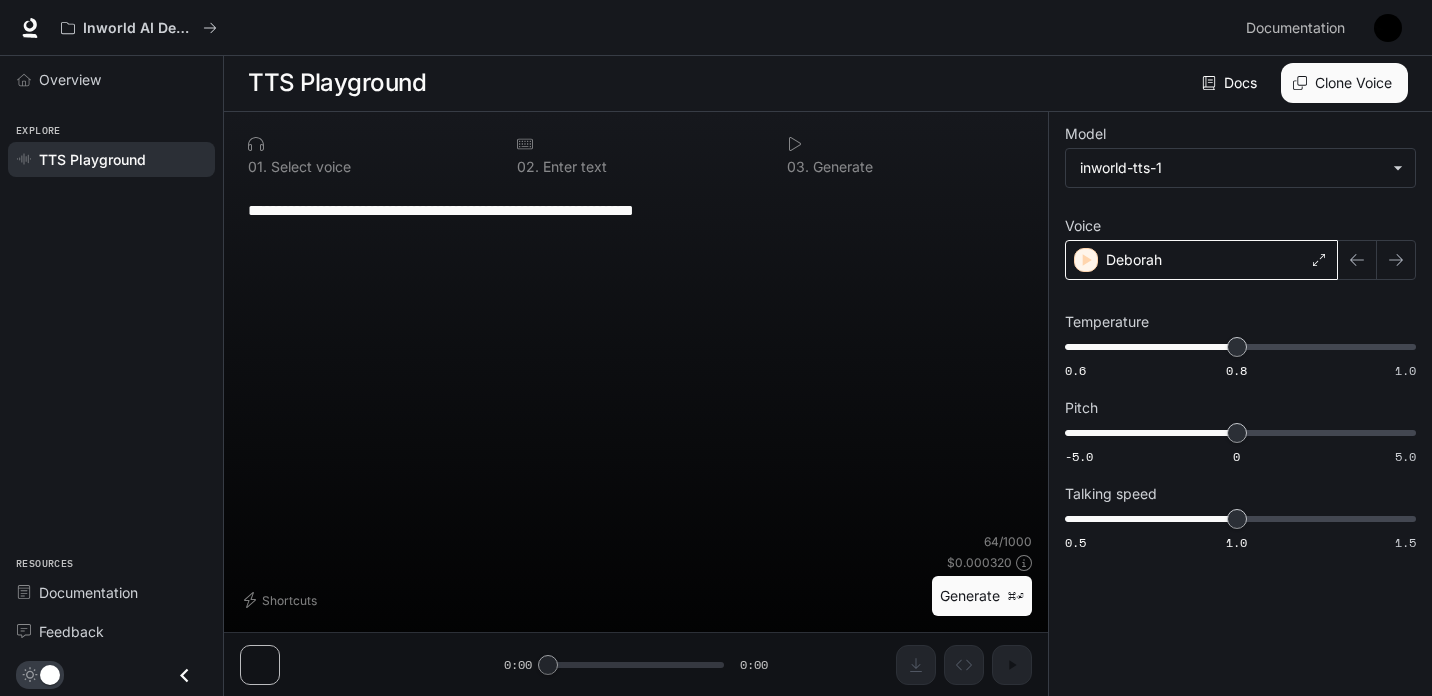 click 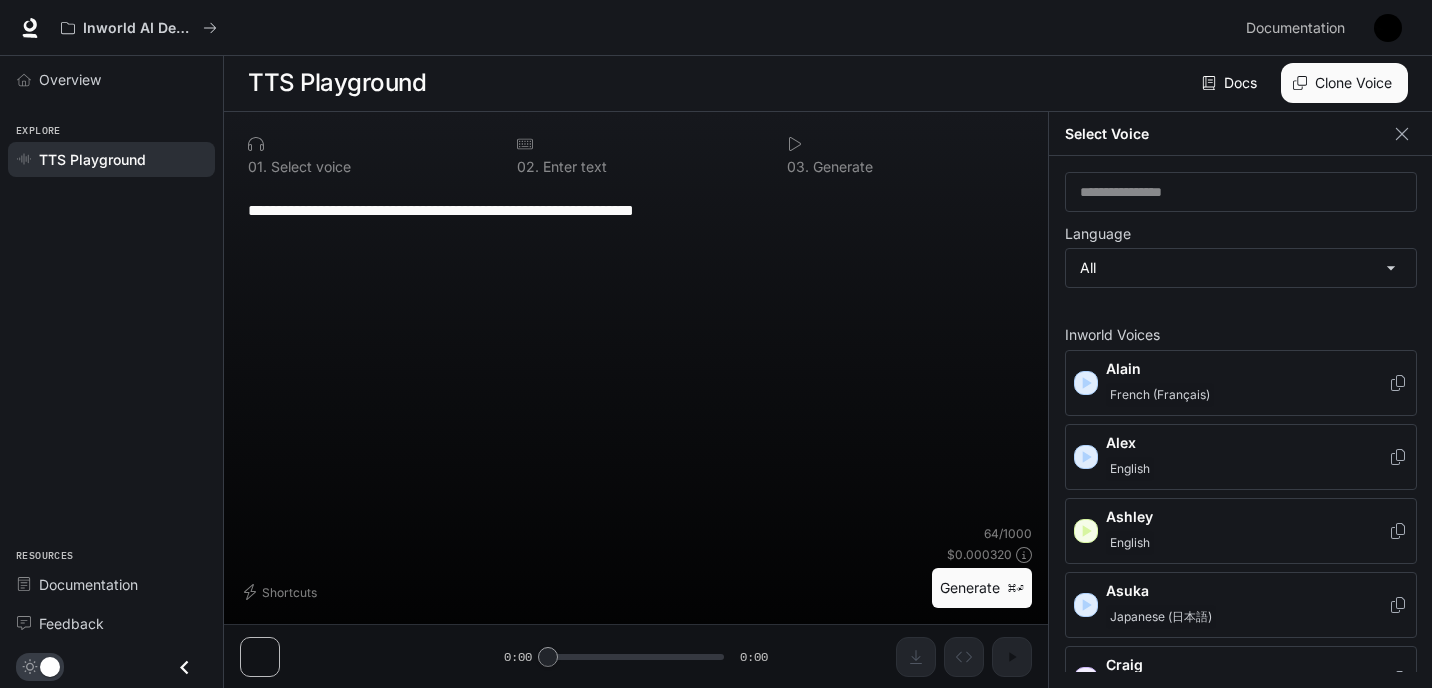 click on "**********" at bounding box center [636, 355] 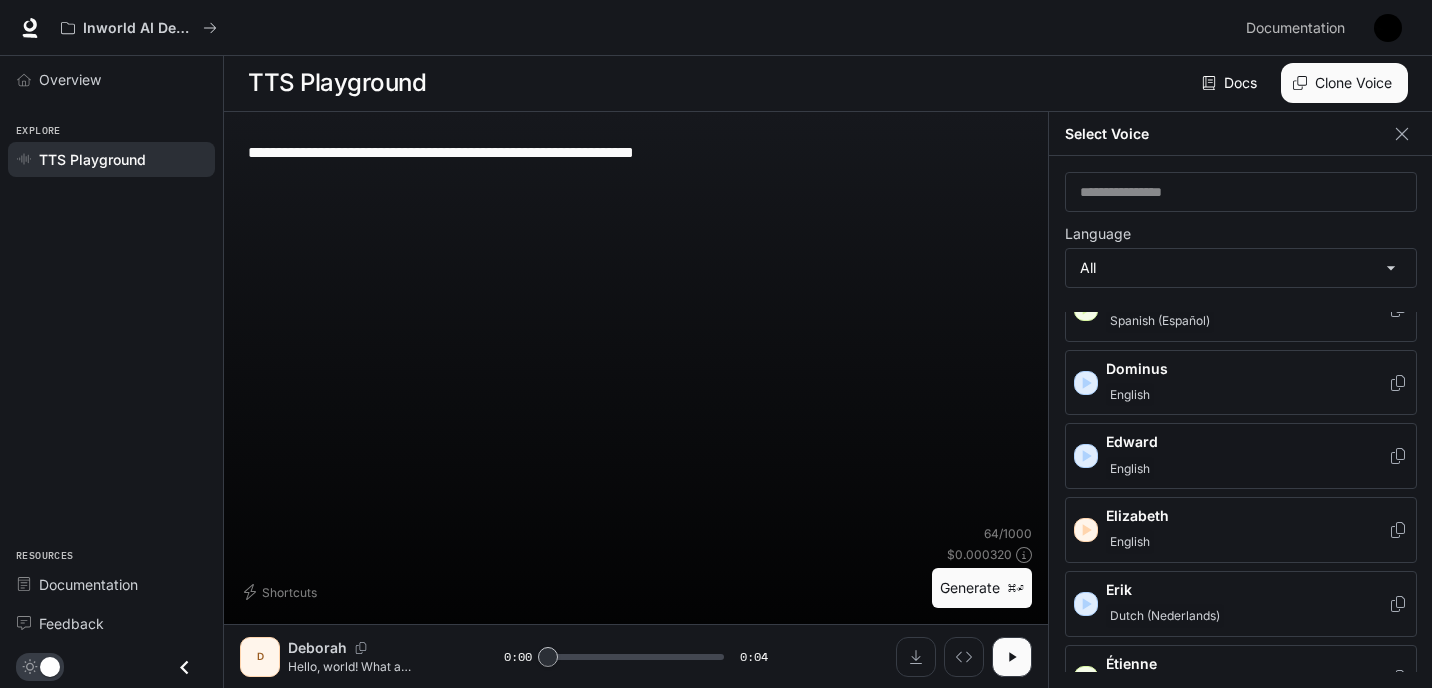 scroll, scrollTop: 628, scrollLeft: 0, axis: vertical 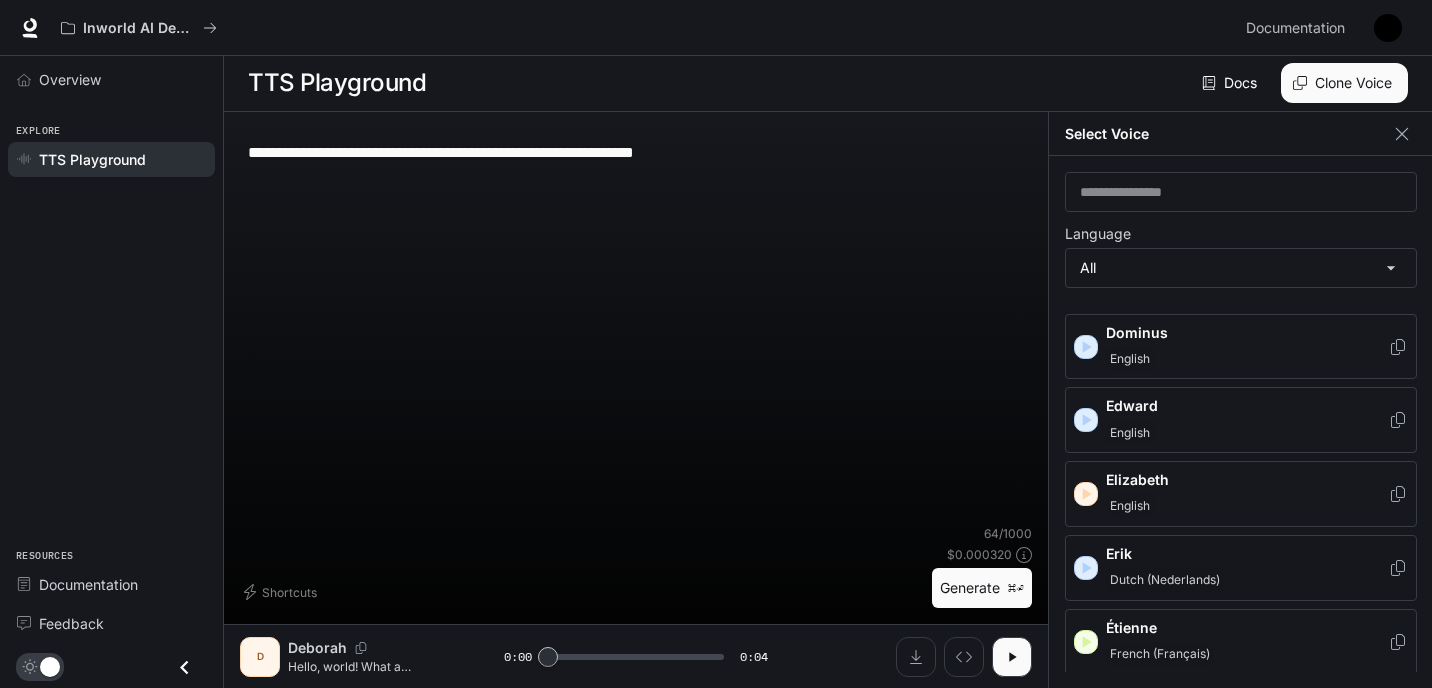 click on "Dutch (Nederlands)" at bounding box center [1165, 580] 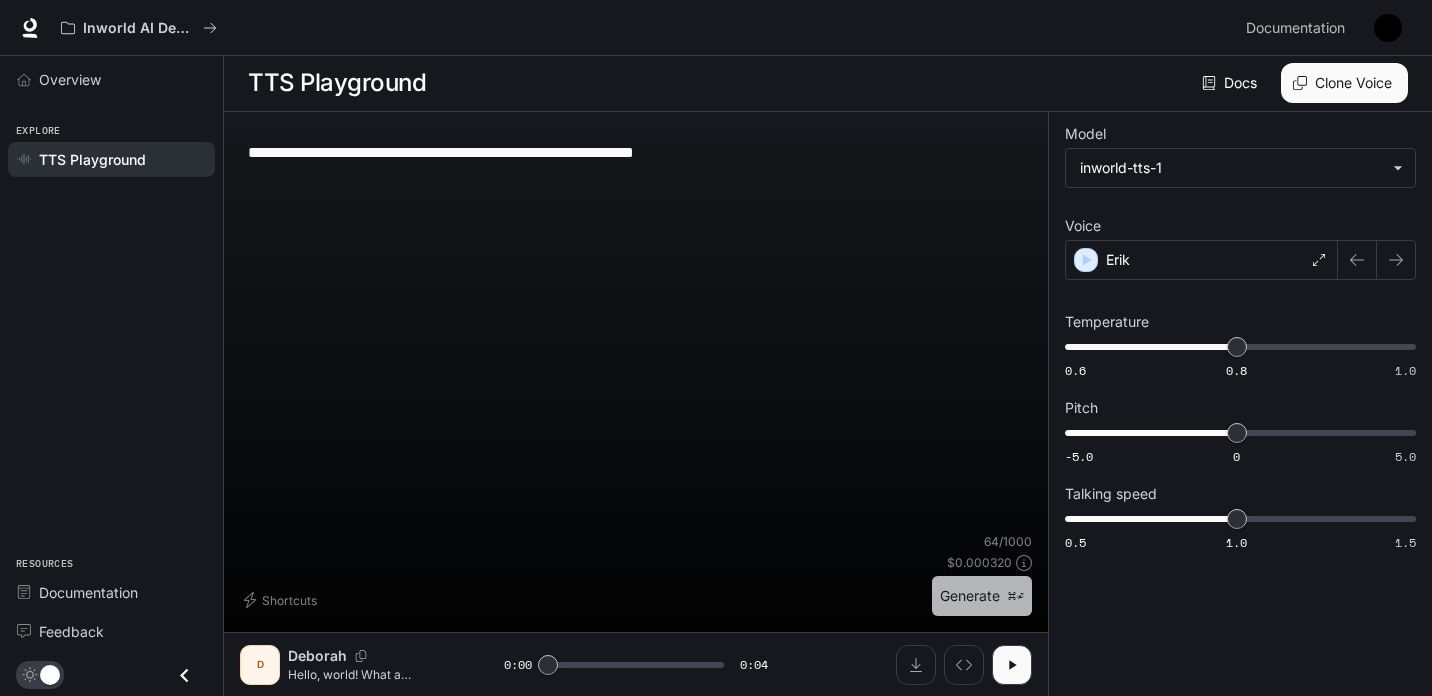 click on "Generate ⌘⏎" at bounding box center (982, 596) 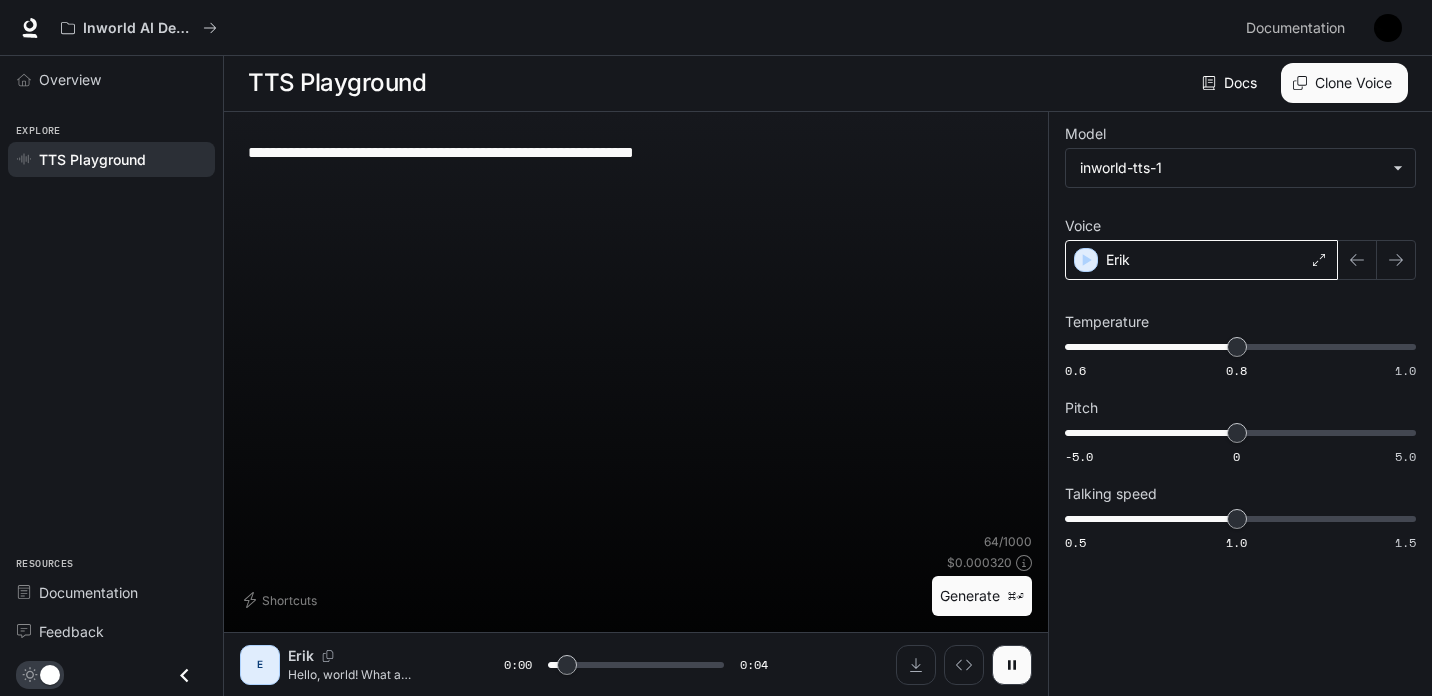 click on "Erik" at bounding box center (1201, 260) 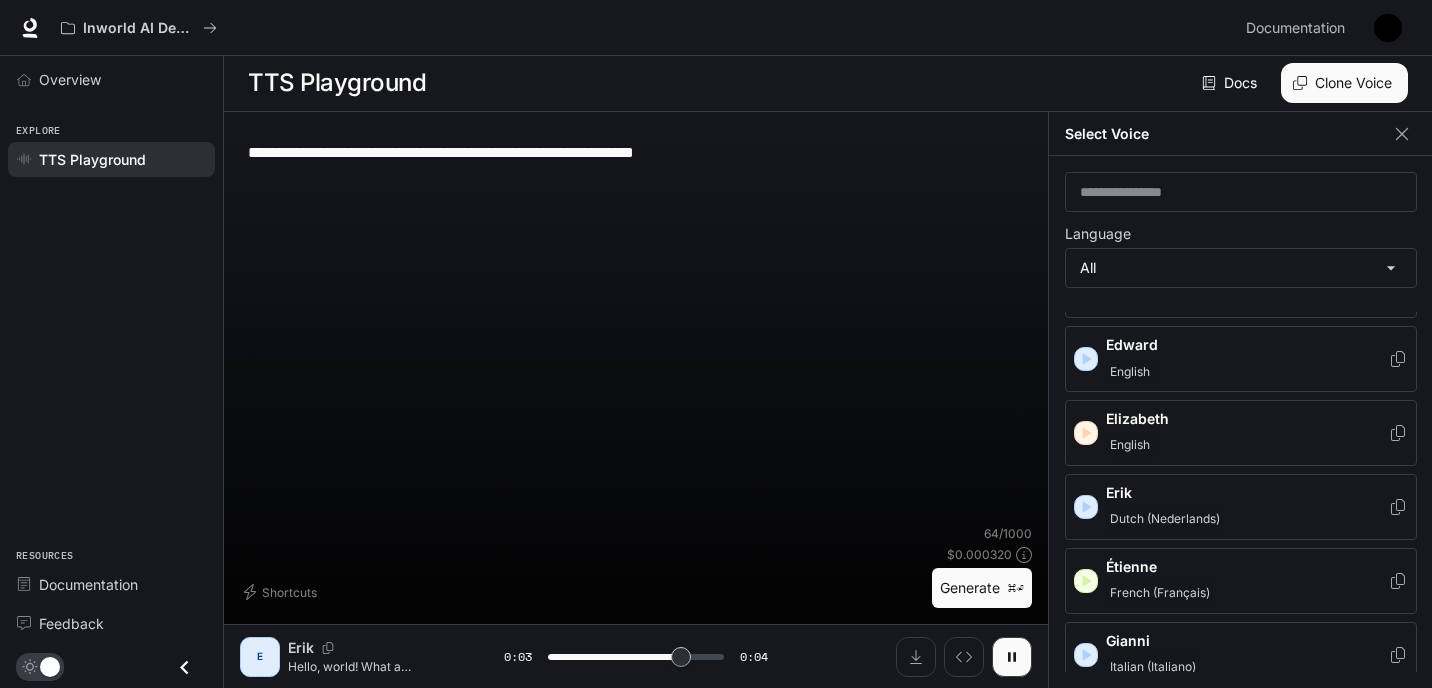 scroll, scrollTop: 690, scrollLeft: 0, axis: vertical 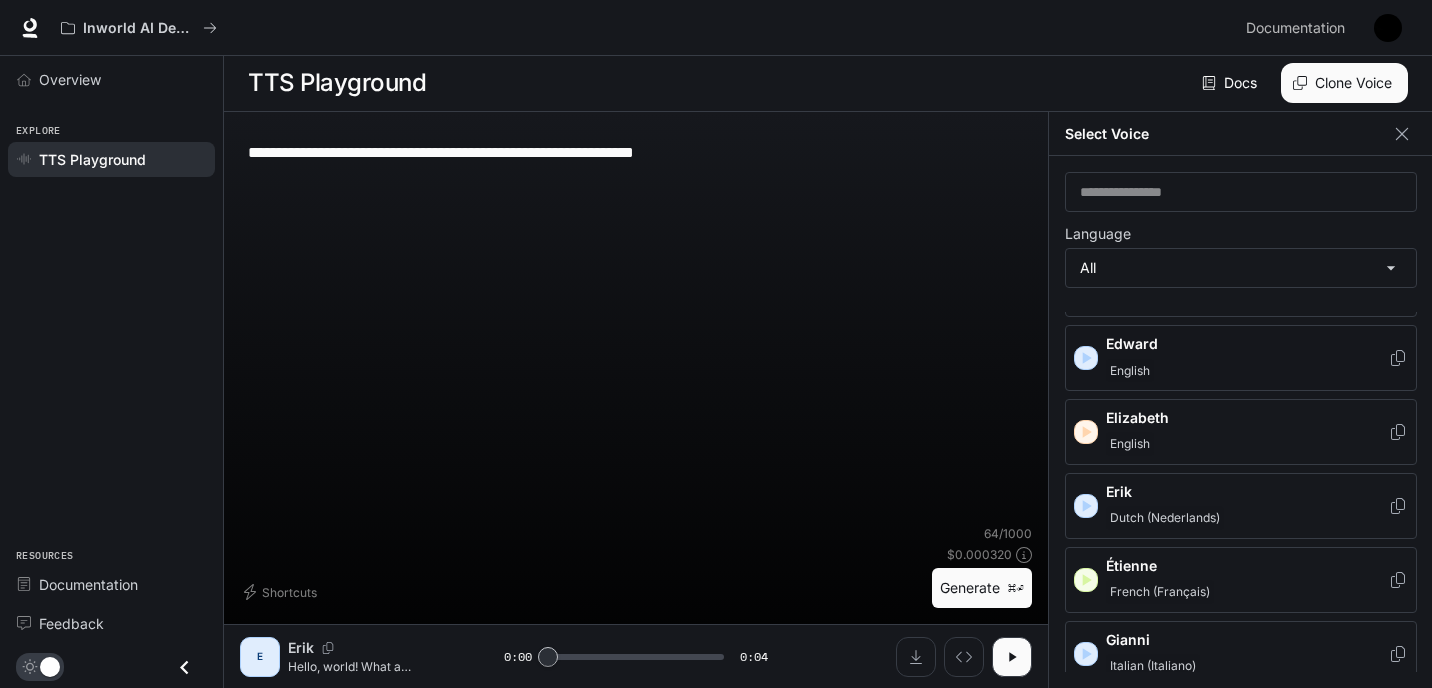 click on "English" at bounding box center (1247, 371) 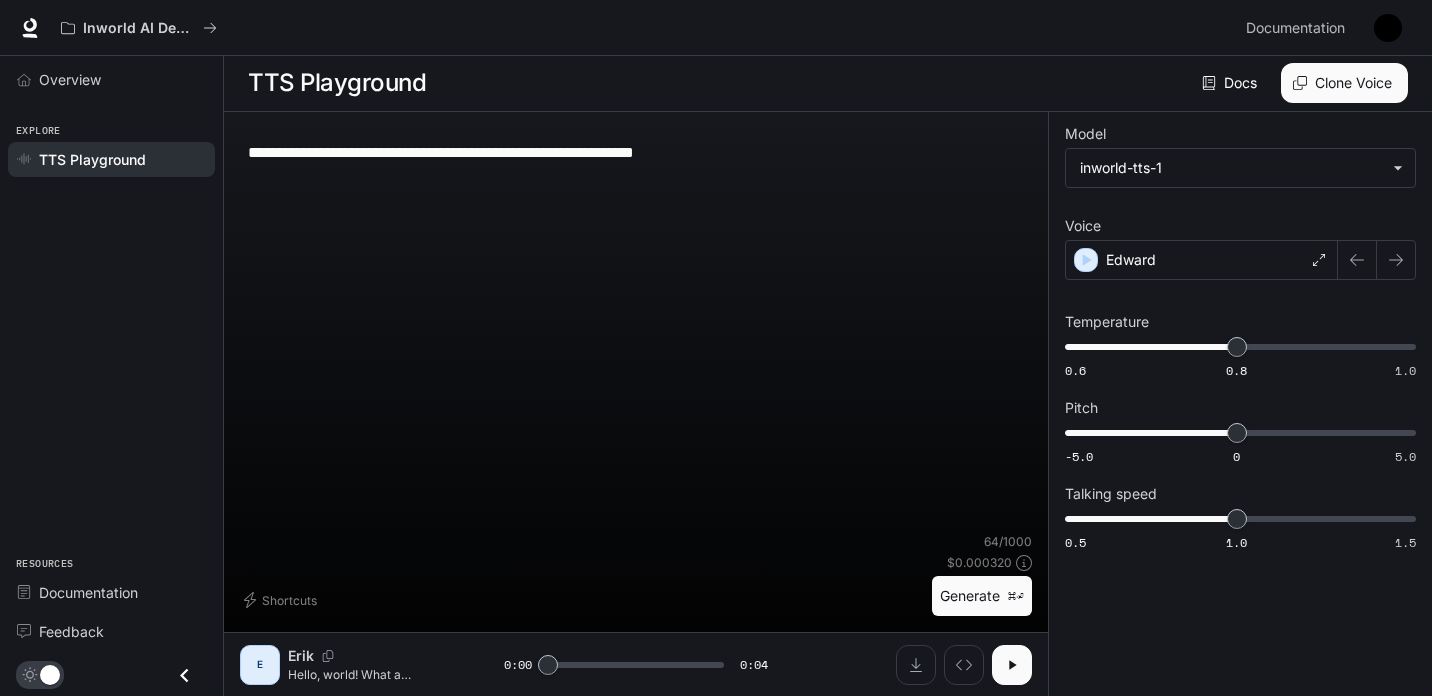 click 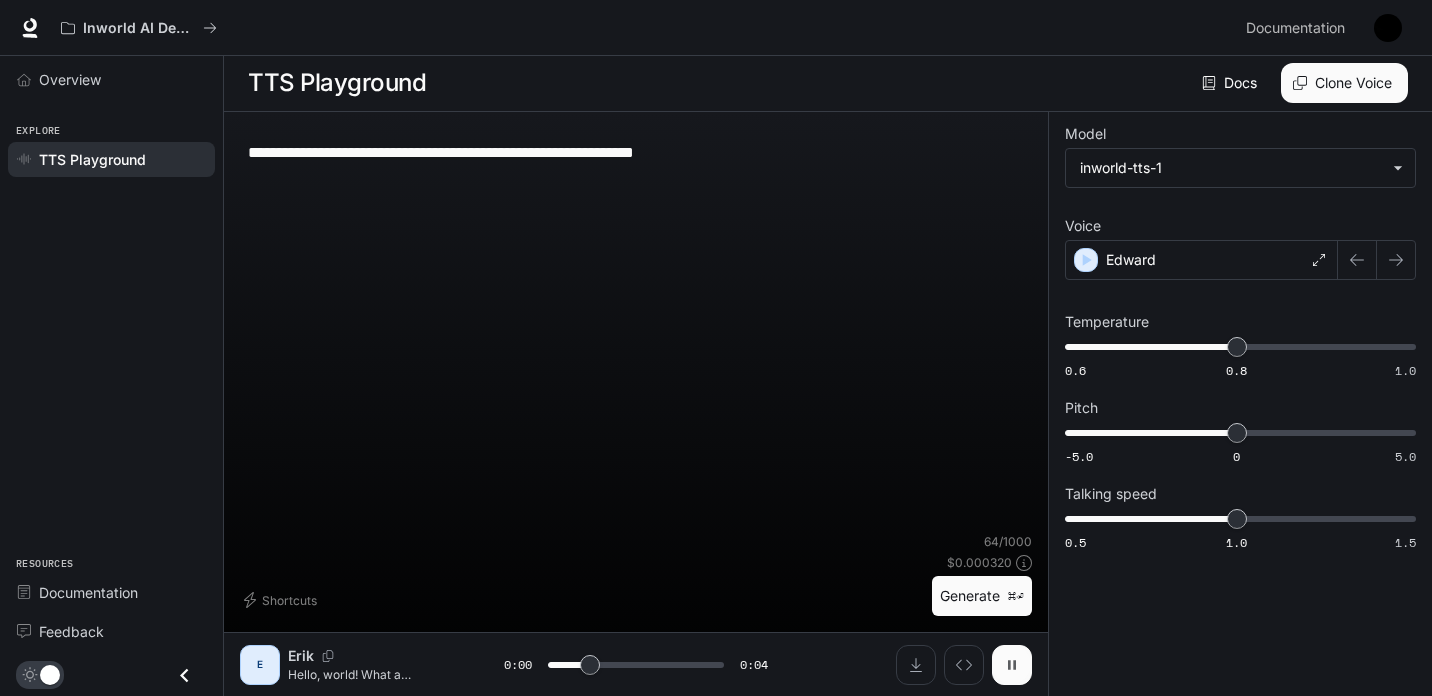 click at bounding box center (1012, 665) 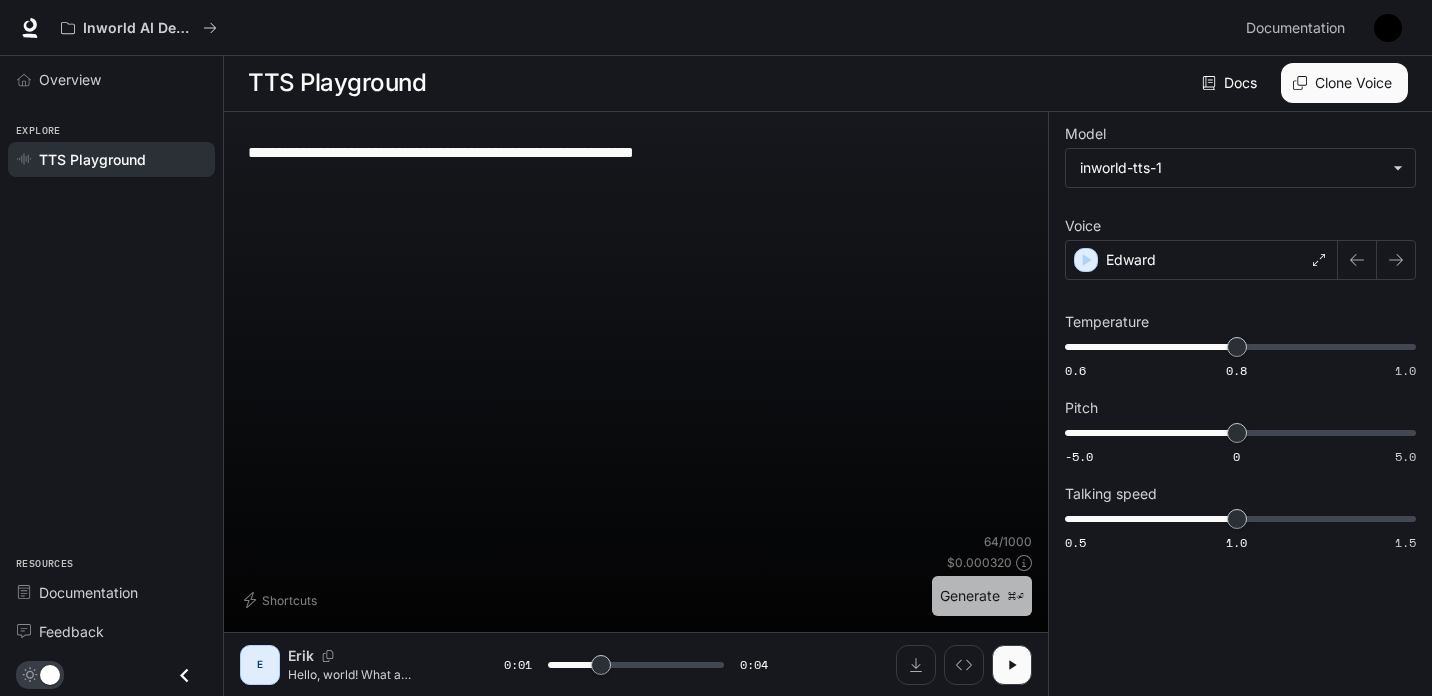 click on "Generate ⌘⏎" at bounding box center (982, 596) 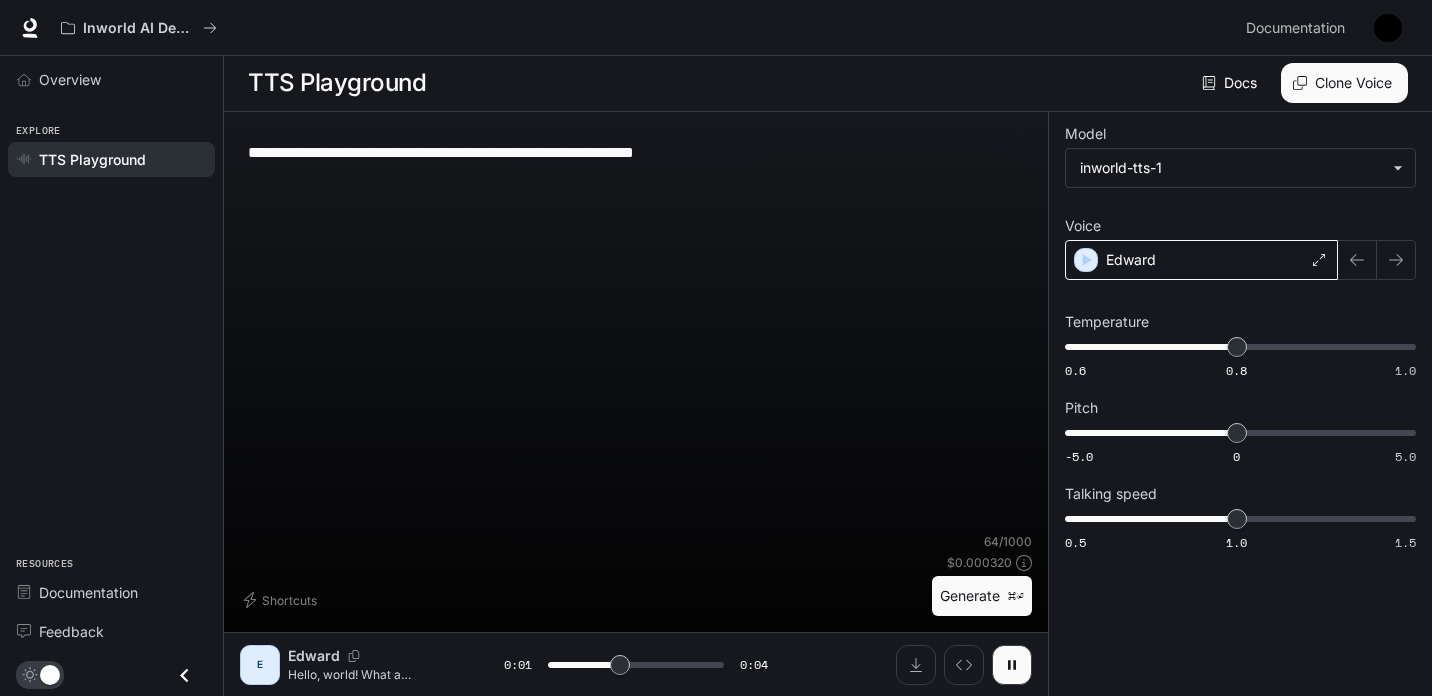 click on "Edward" at bounding box center [1201, 260] 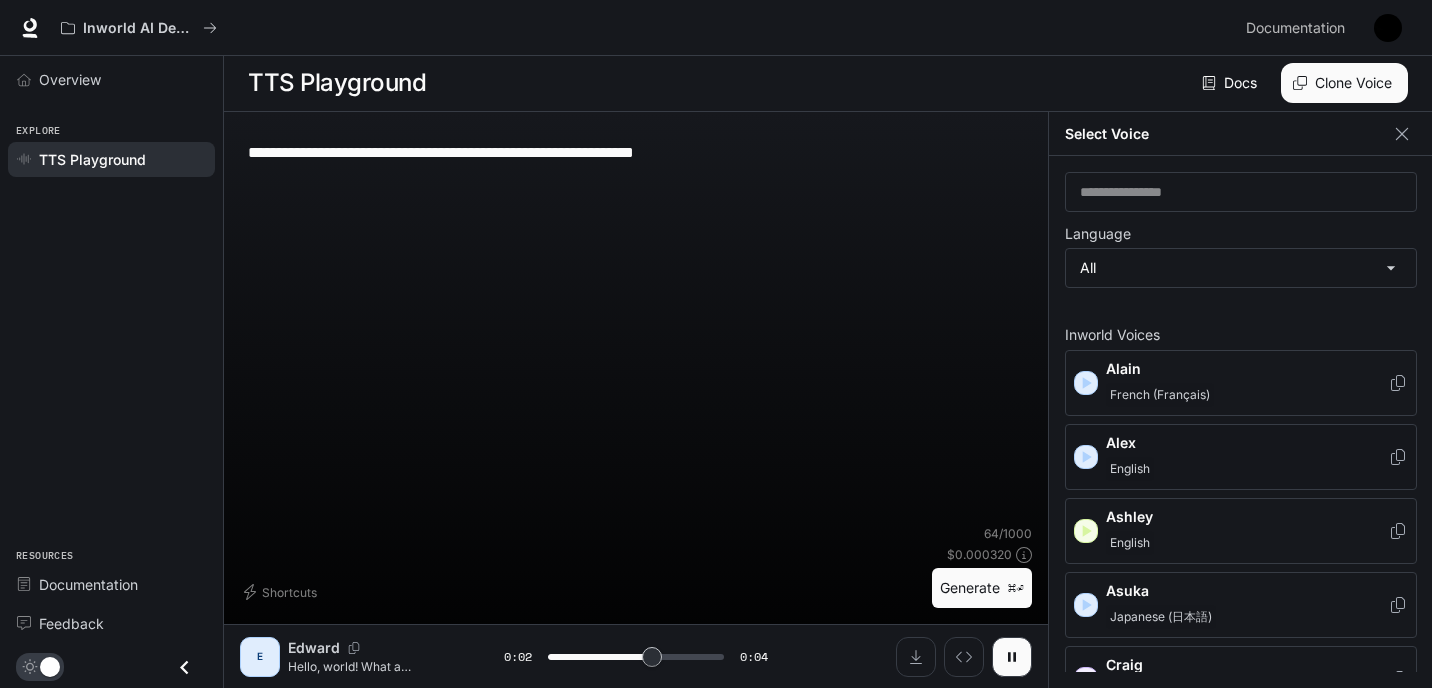 scroll, scrollTop: 7, scrollLeft: 0, axis: vertical 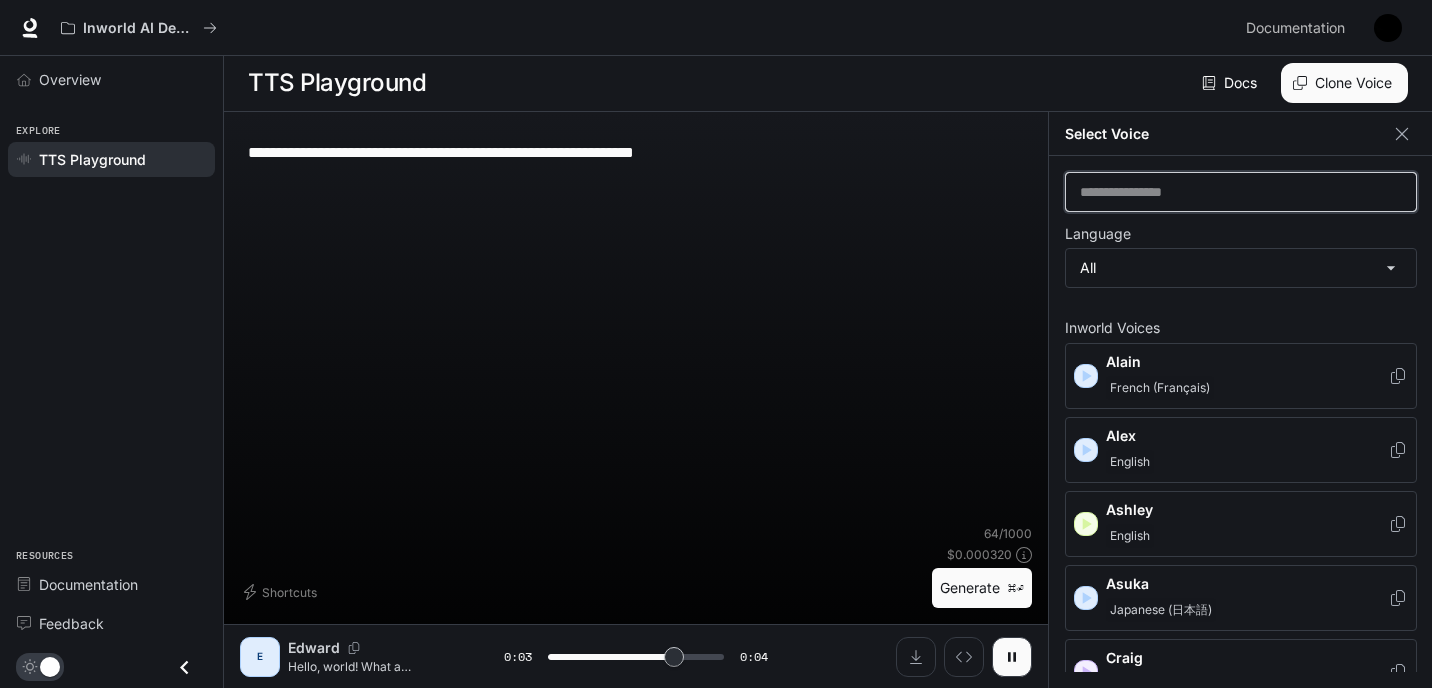 click at bounding box center (1241, 192) 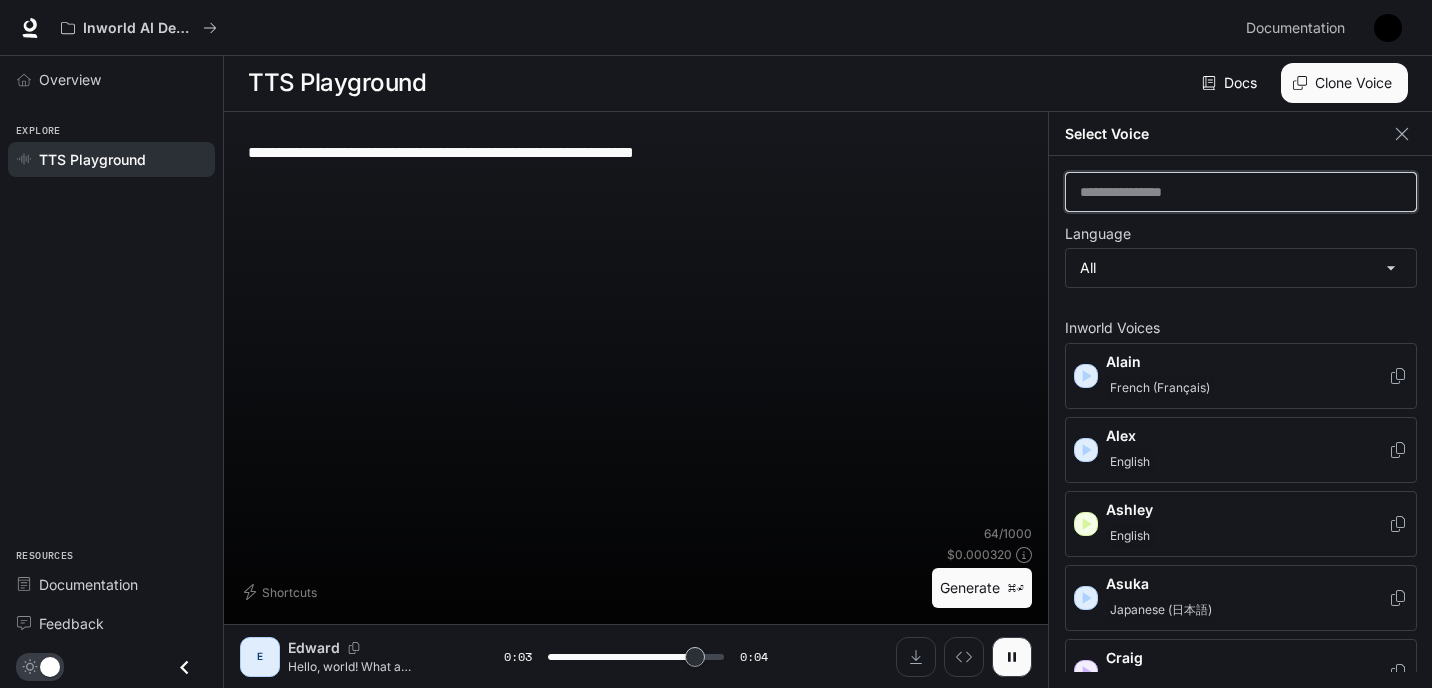 type on "***" 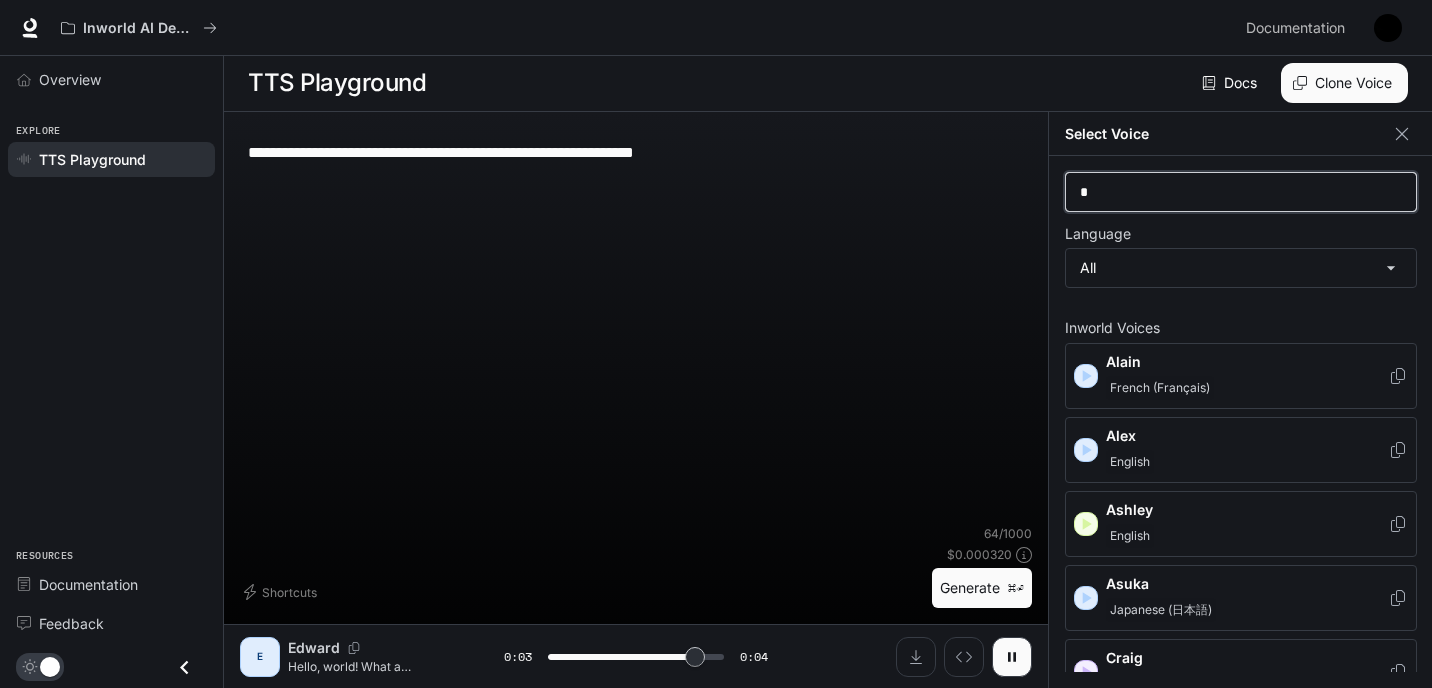 scroll, scrollTop: 0, scrollLeft: 0, axis: both 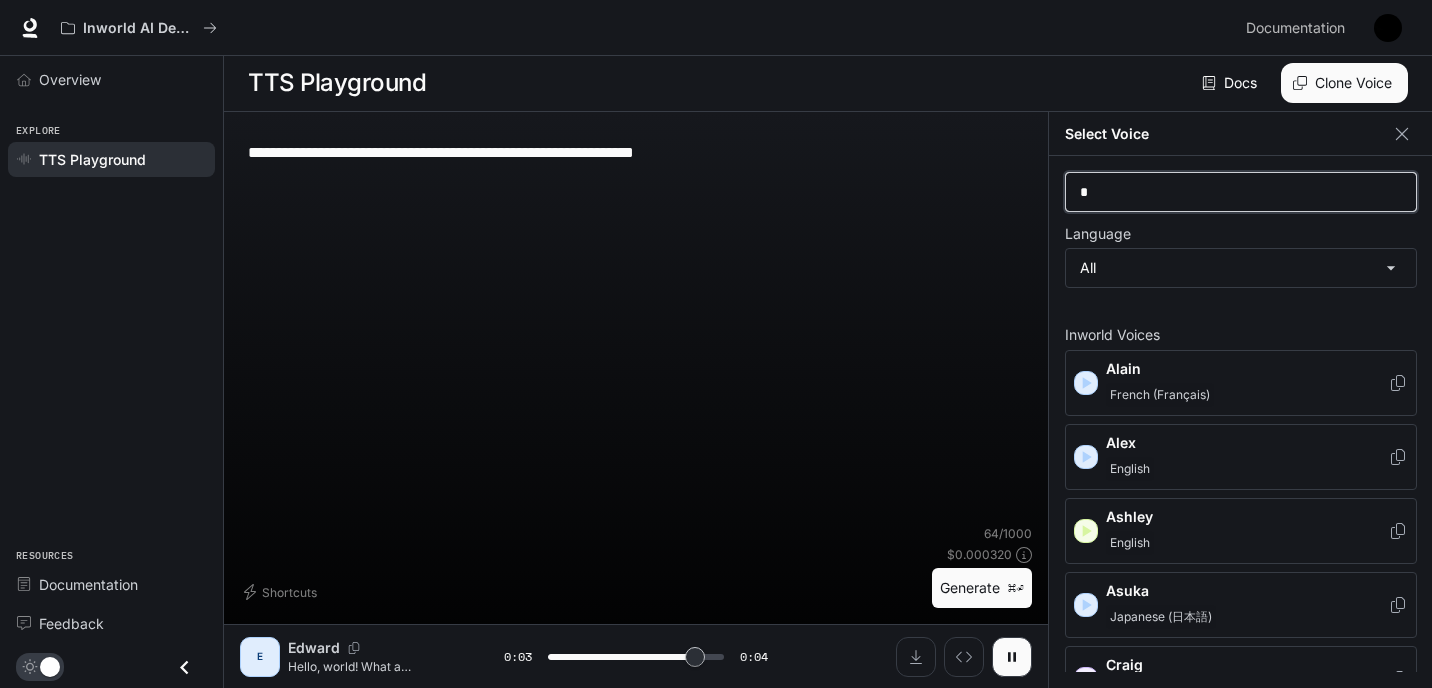 type on "***" 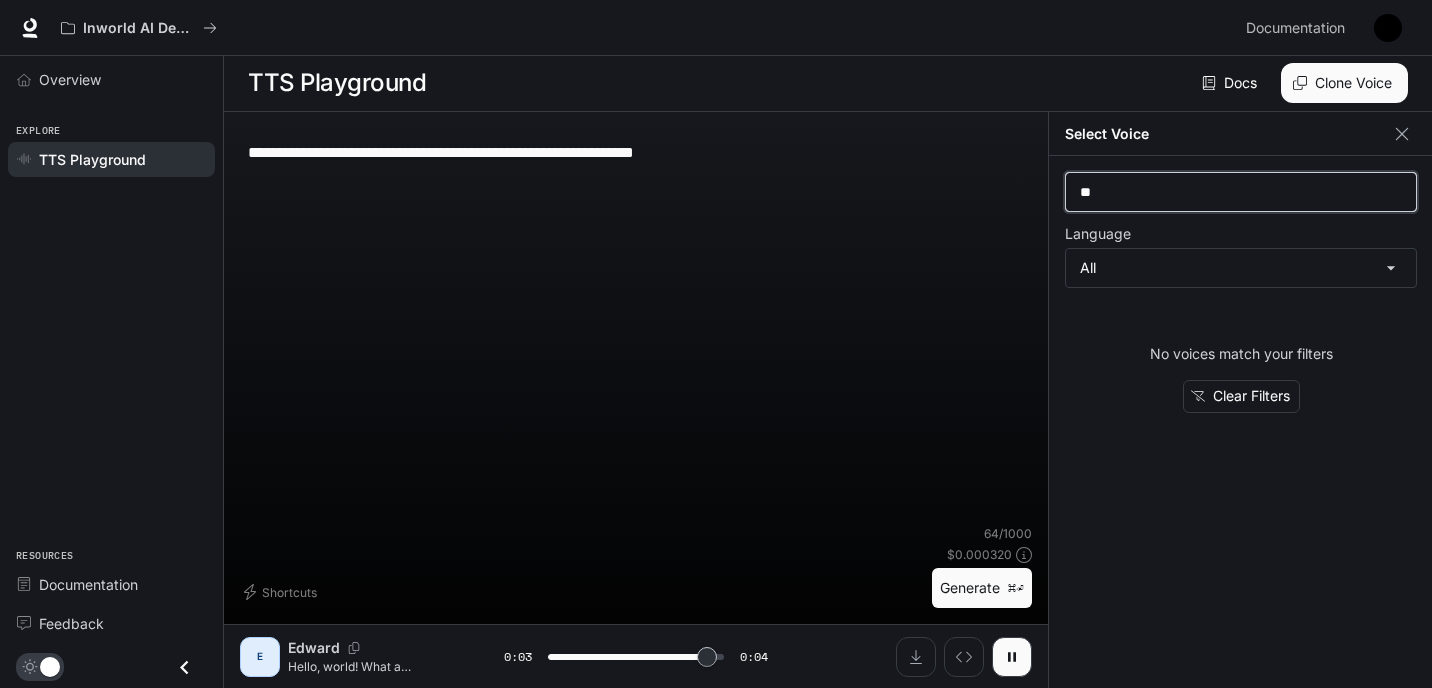 type on "***" 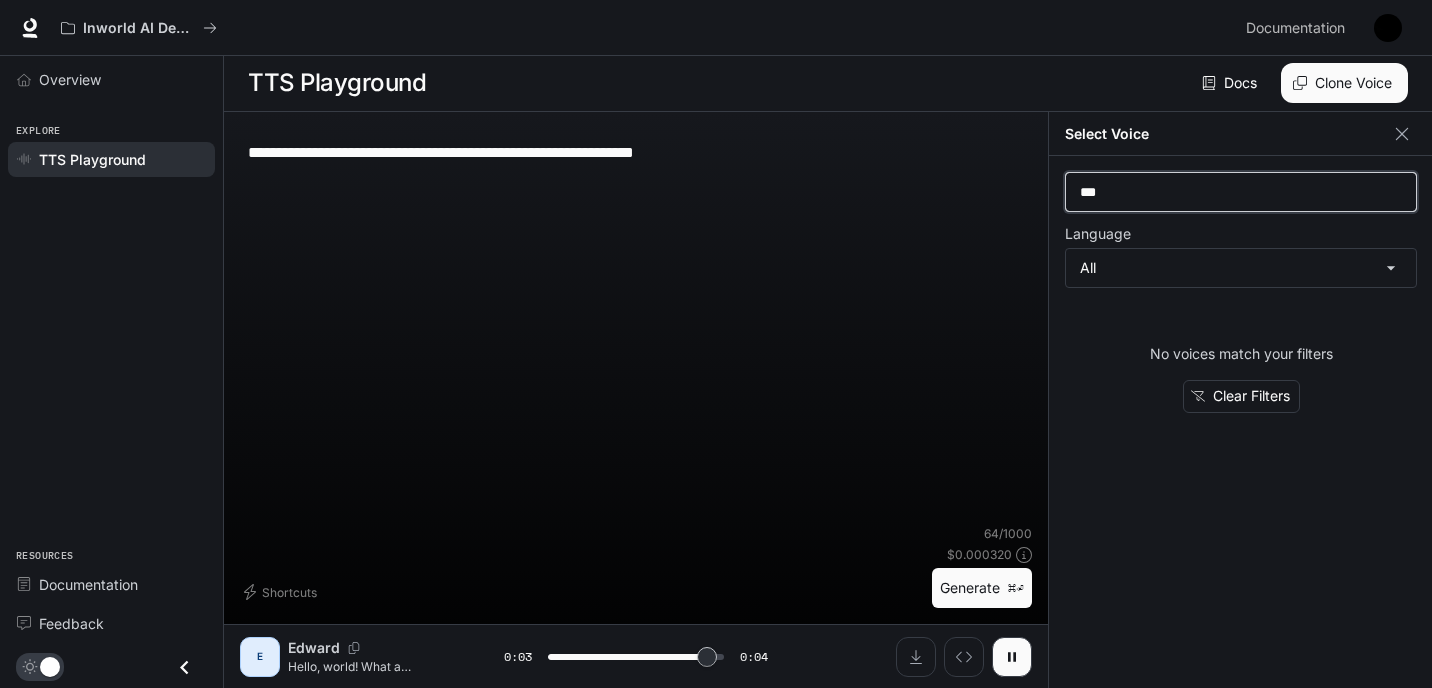 type on "***" 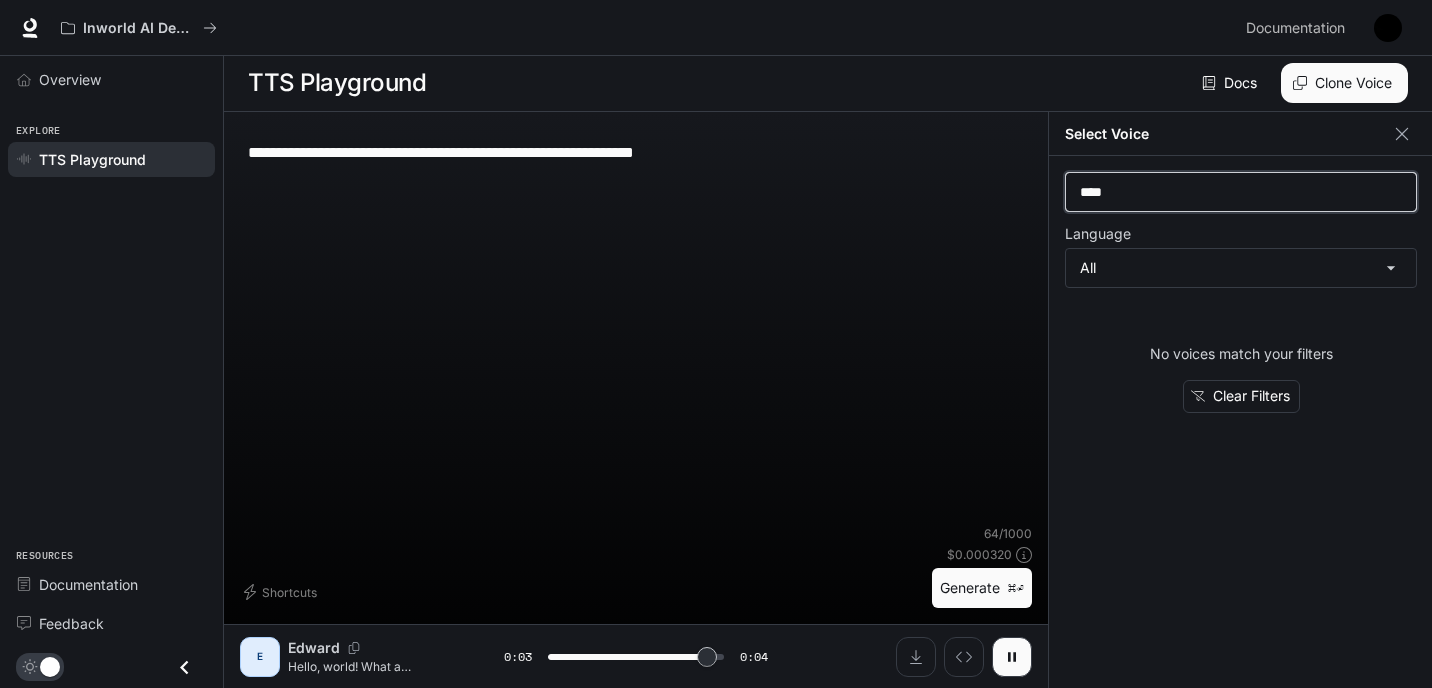 type on "***" 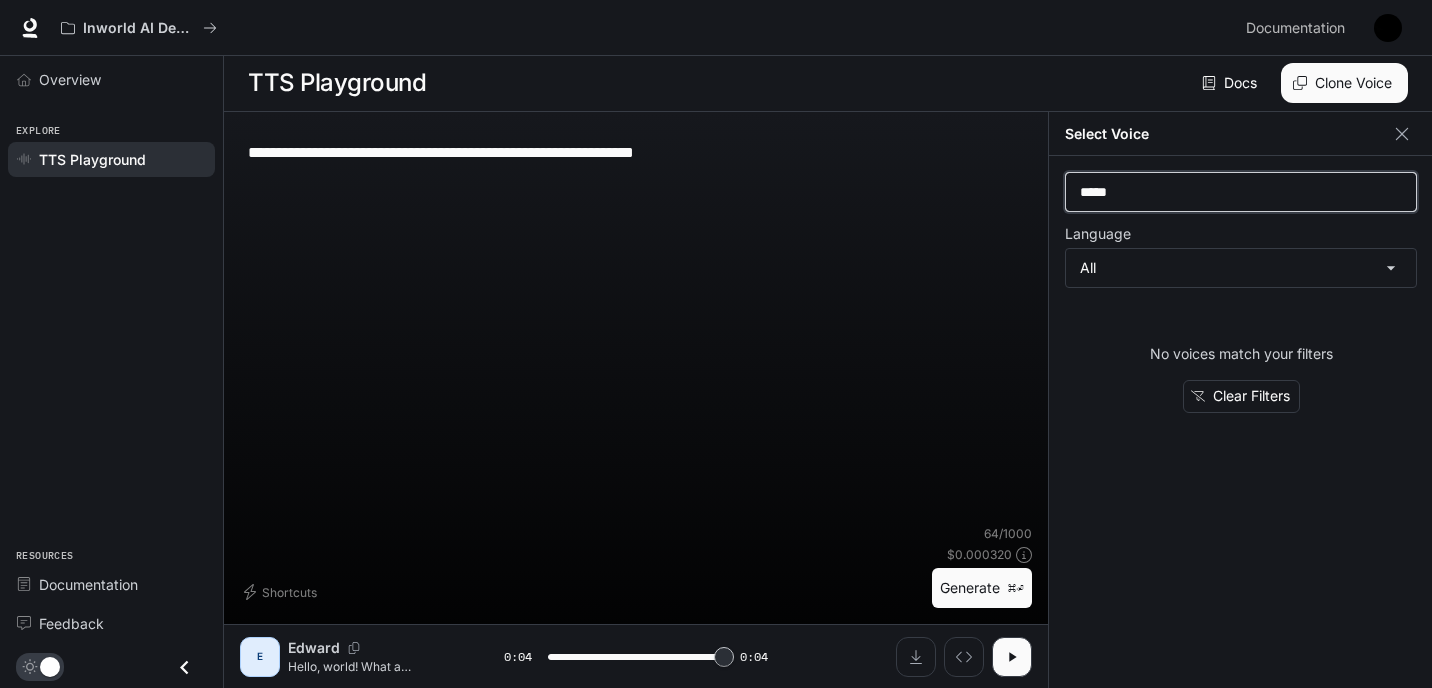 type on "*" 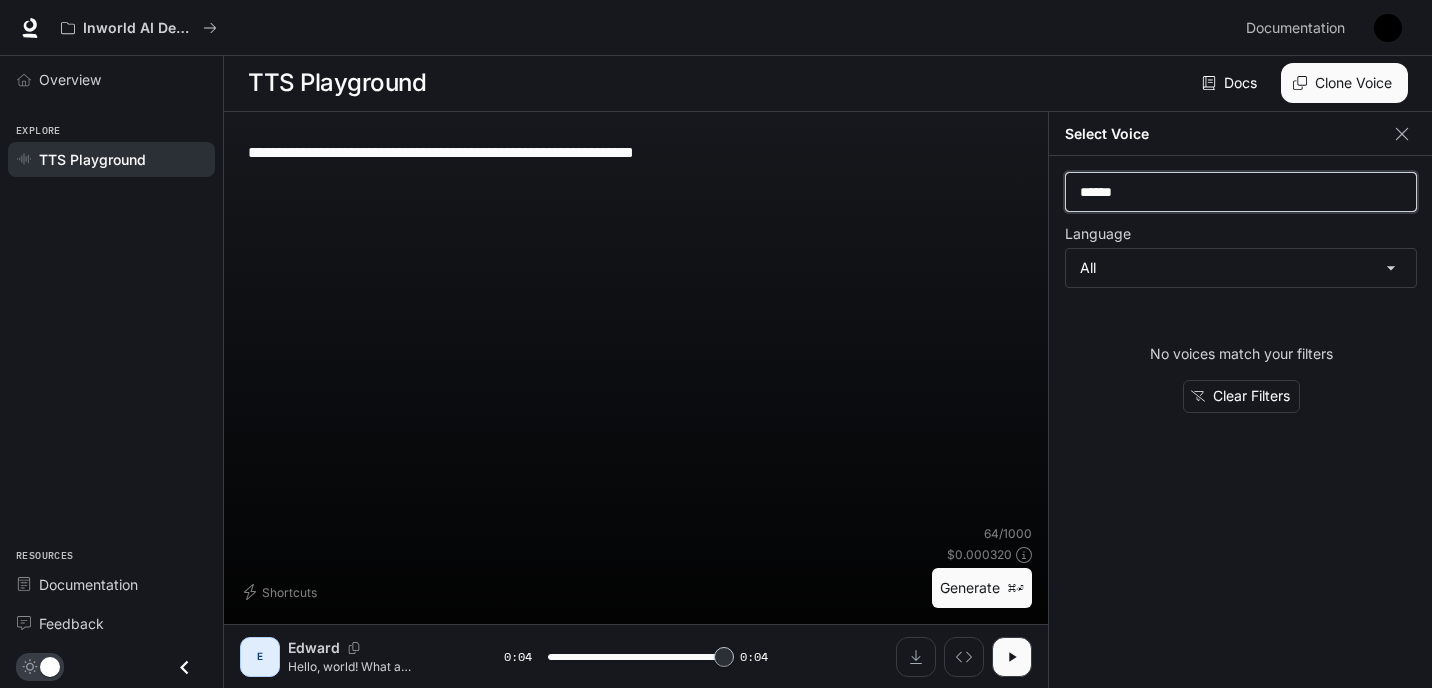 type on "*******" 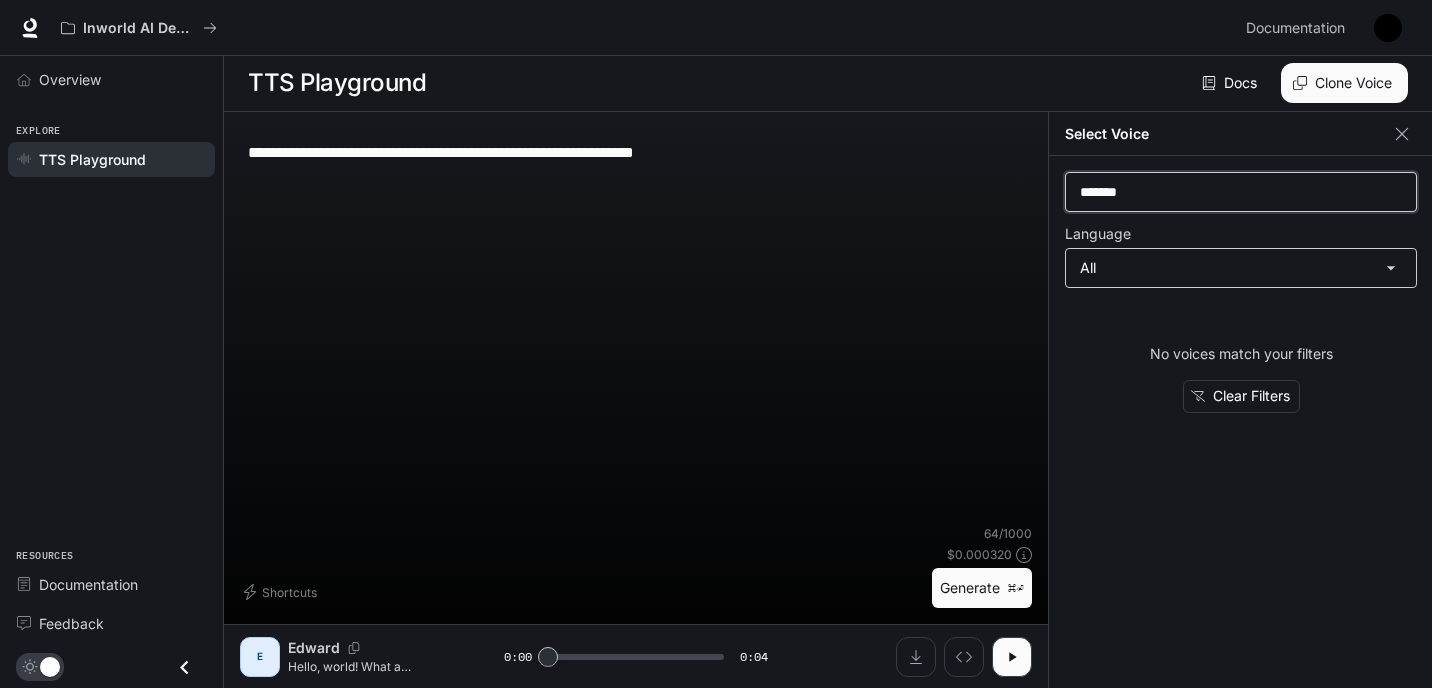 type 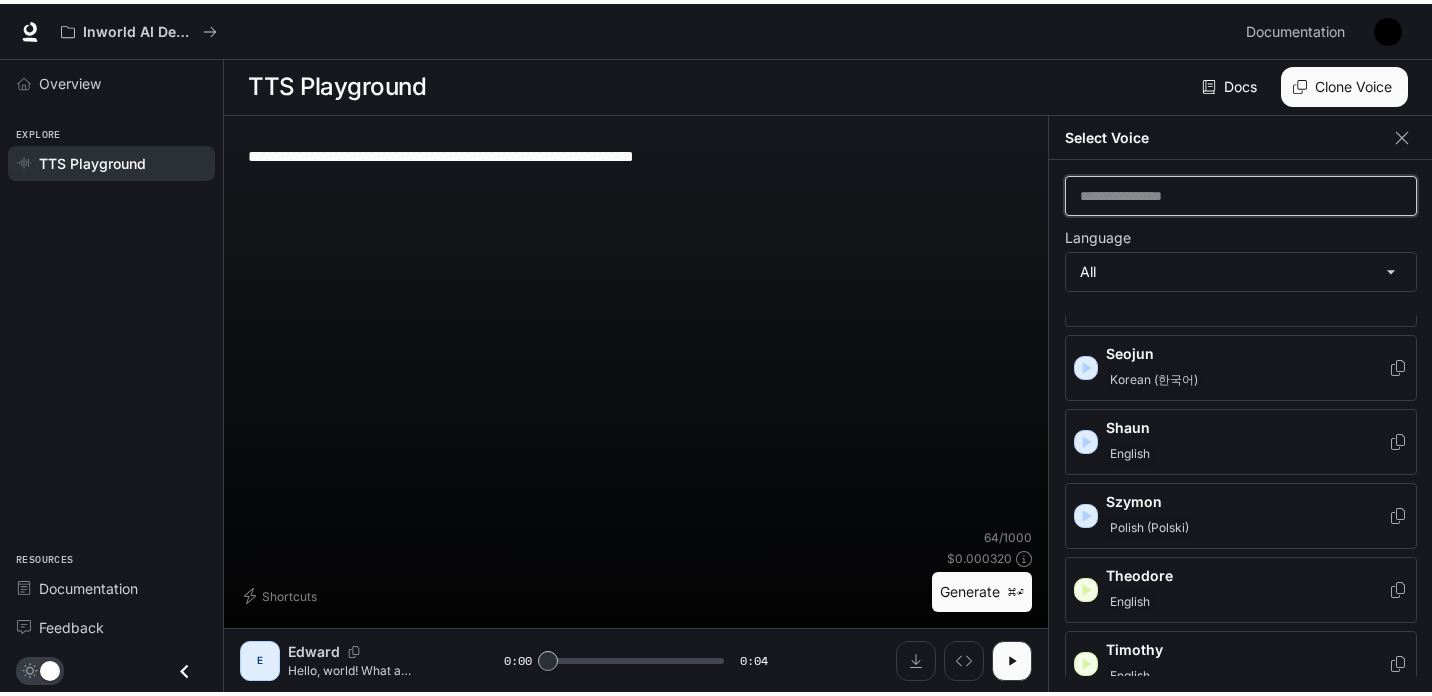 scroll, scrollTop: 2905, scrollLeft: 0, axis: vertical 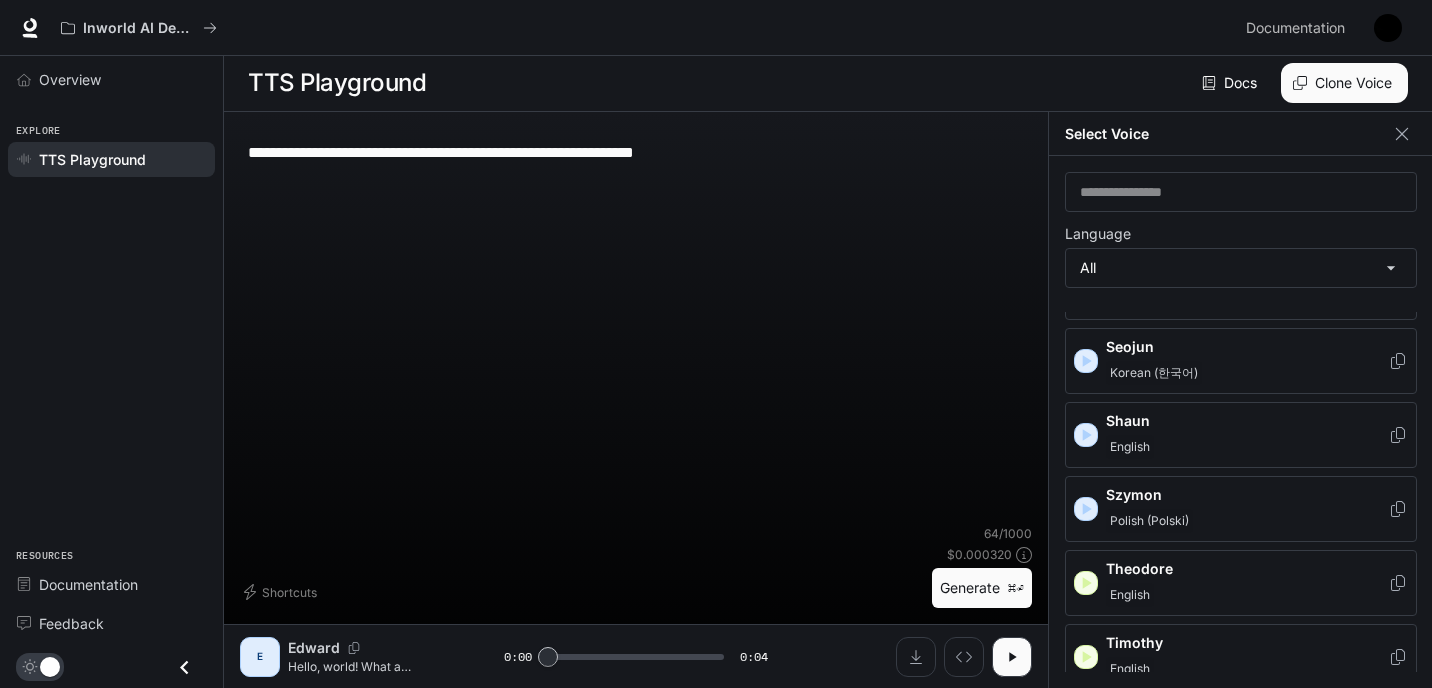 click on "Theodore" at bounding box center (1247, 569) 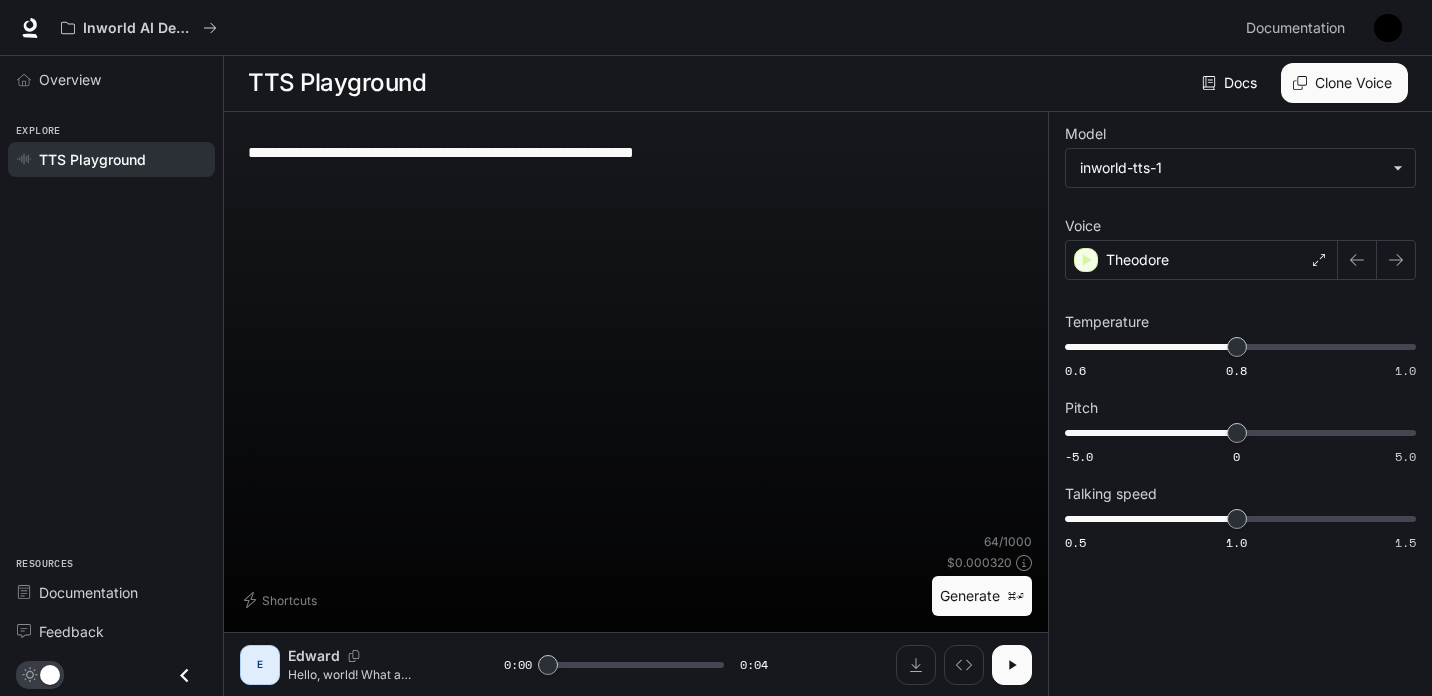 click 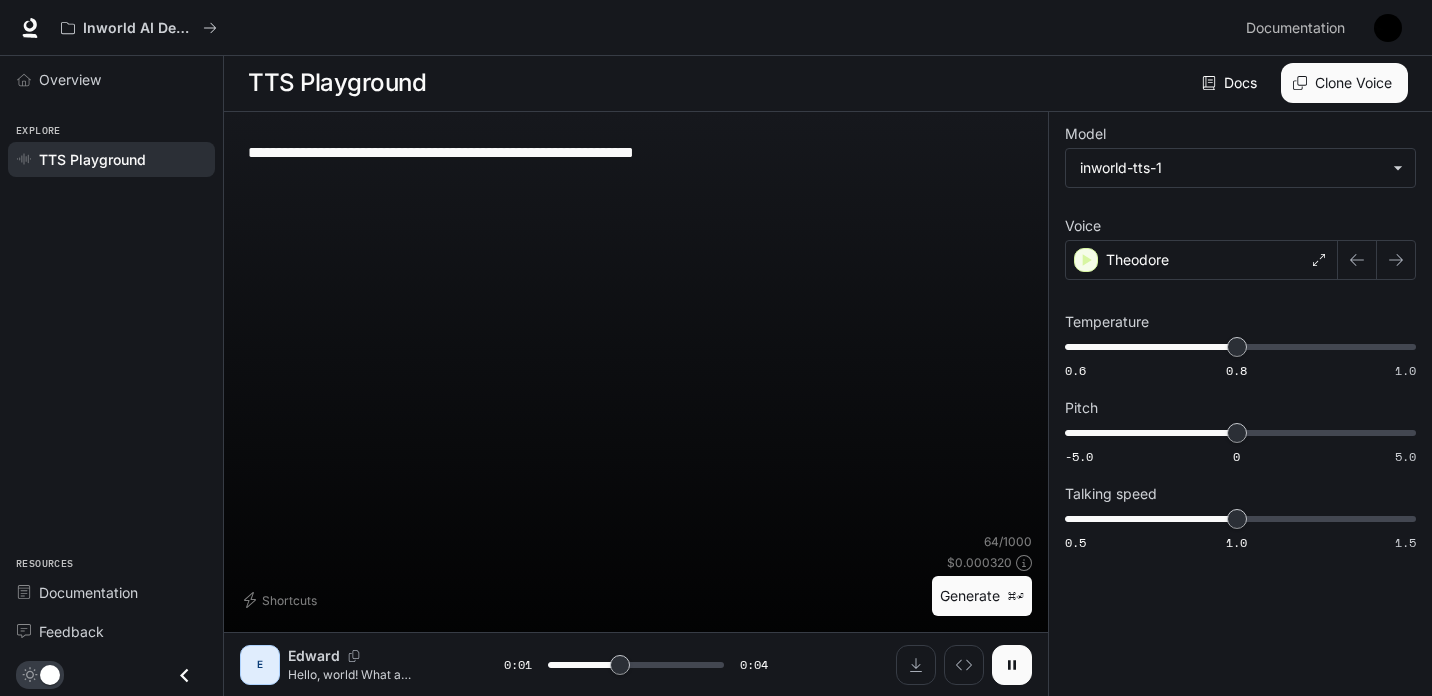 click on "64  /  1000 $ 0.000320 Generate ⌘⏎" at bounding box center [982, 574] 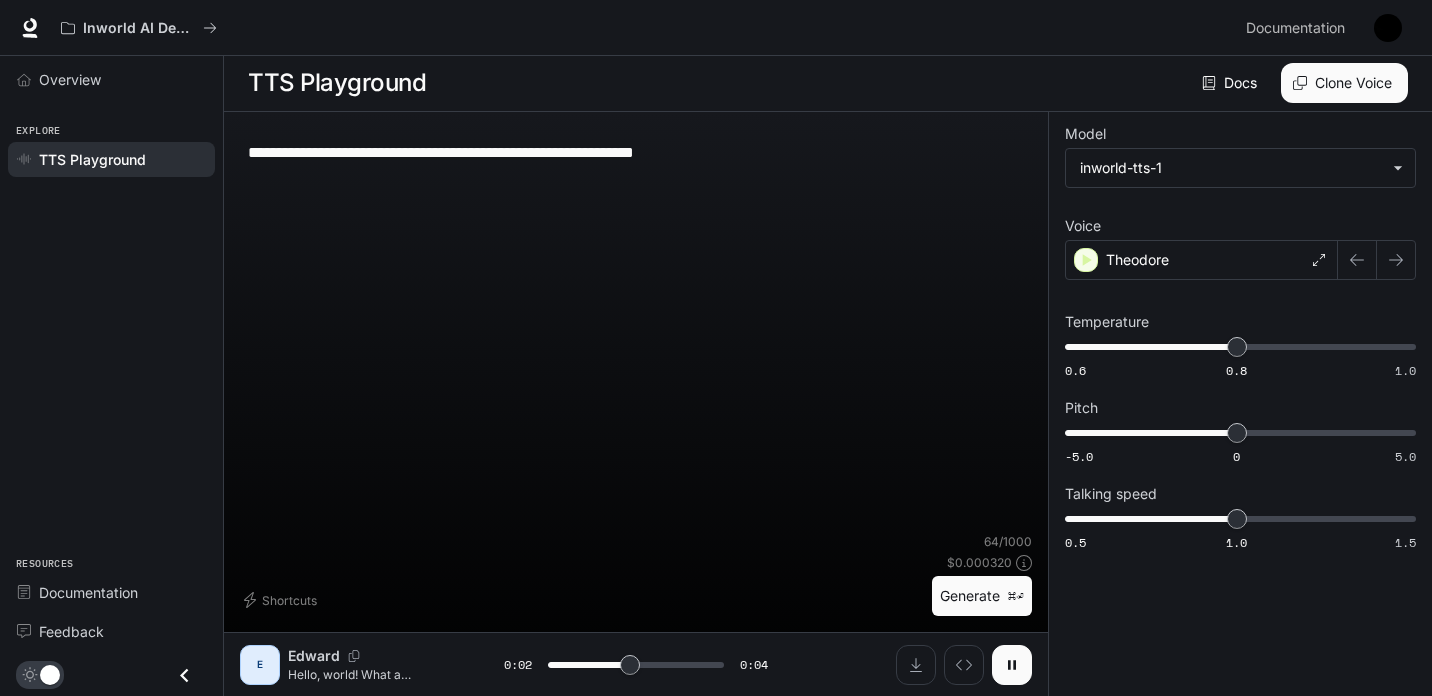 click on "Generate ⌘⏎" at bounding box center (982, 596) 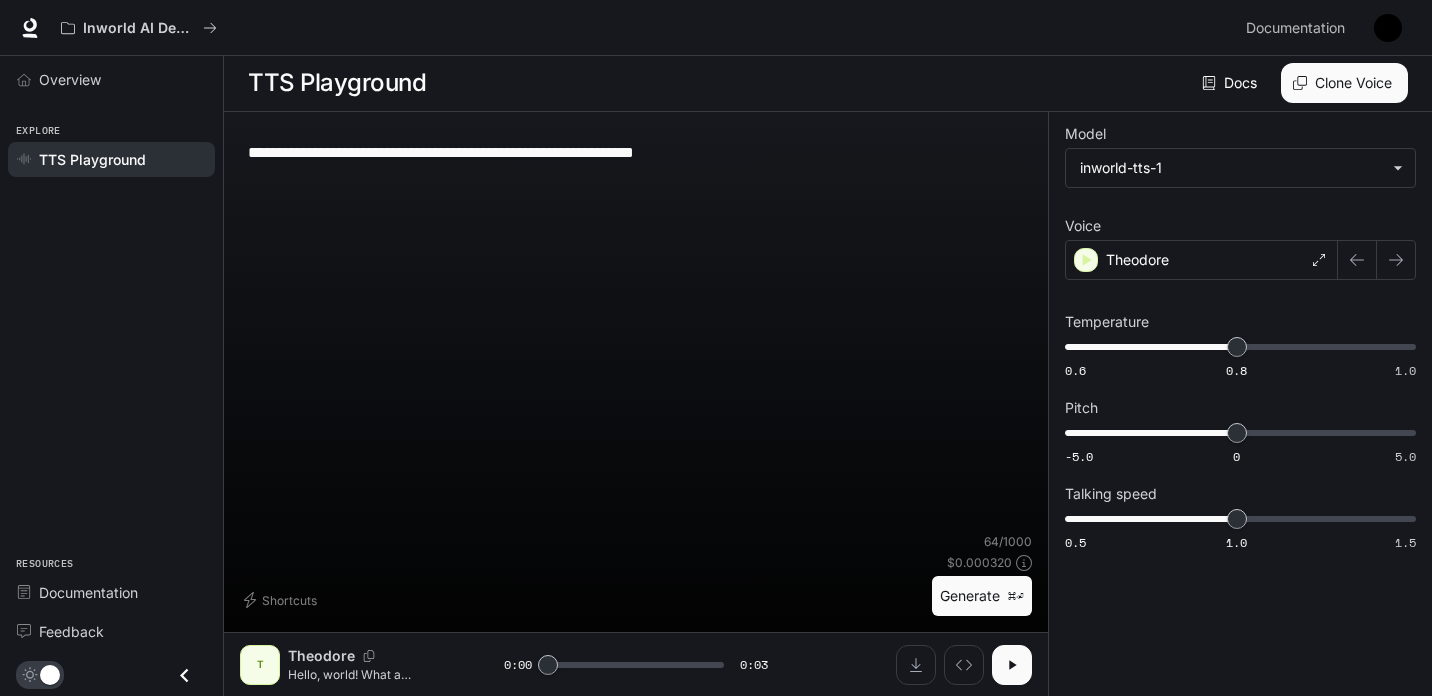 click 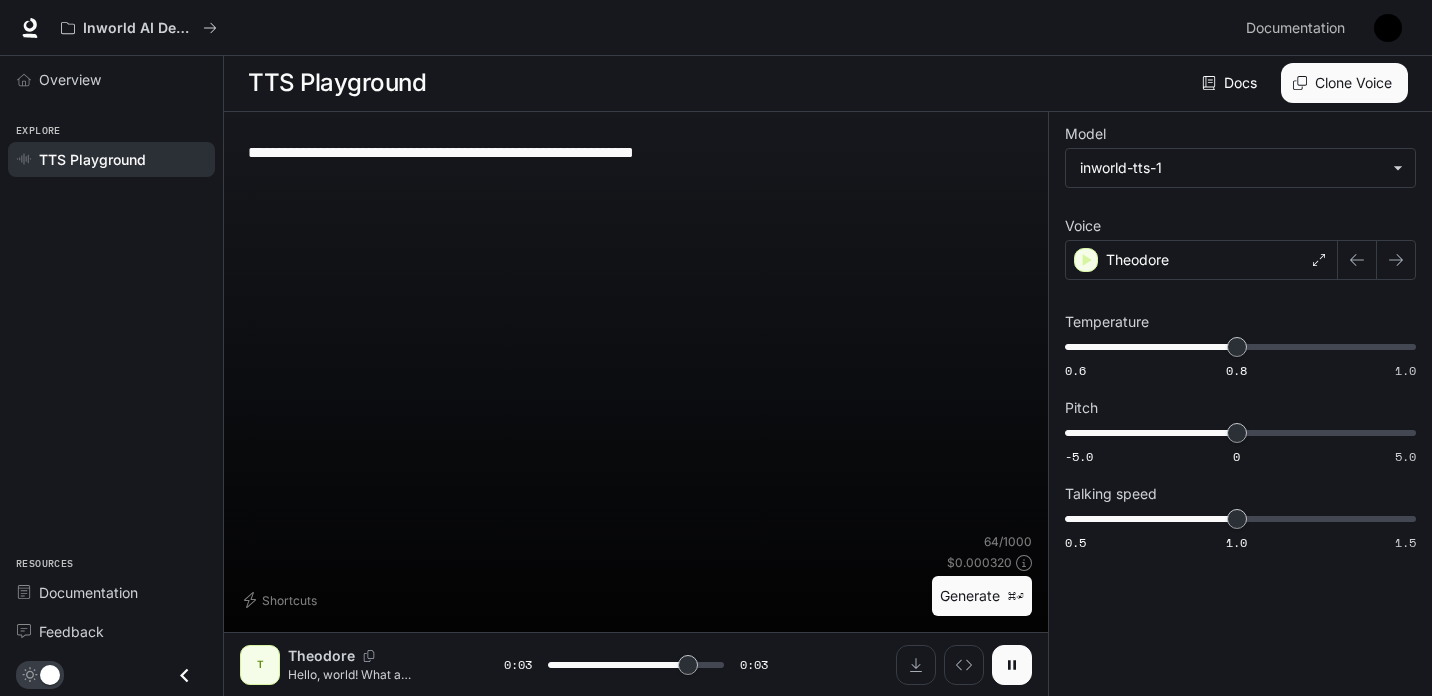 type on "***" 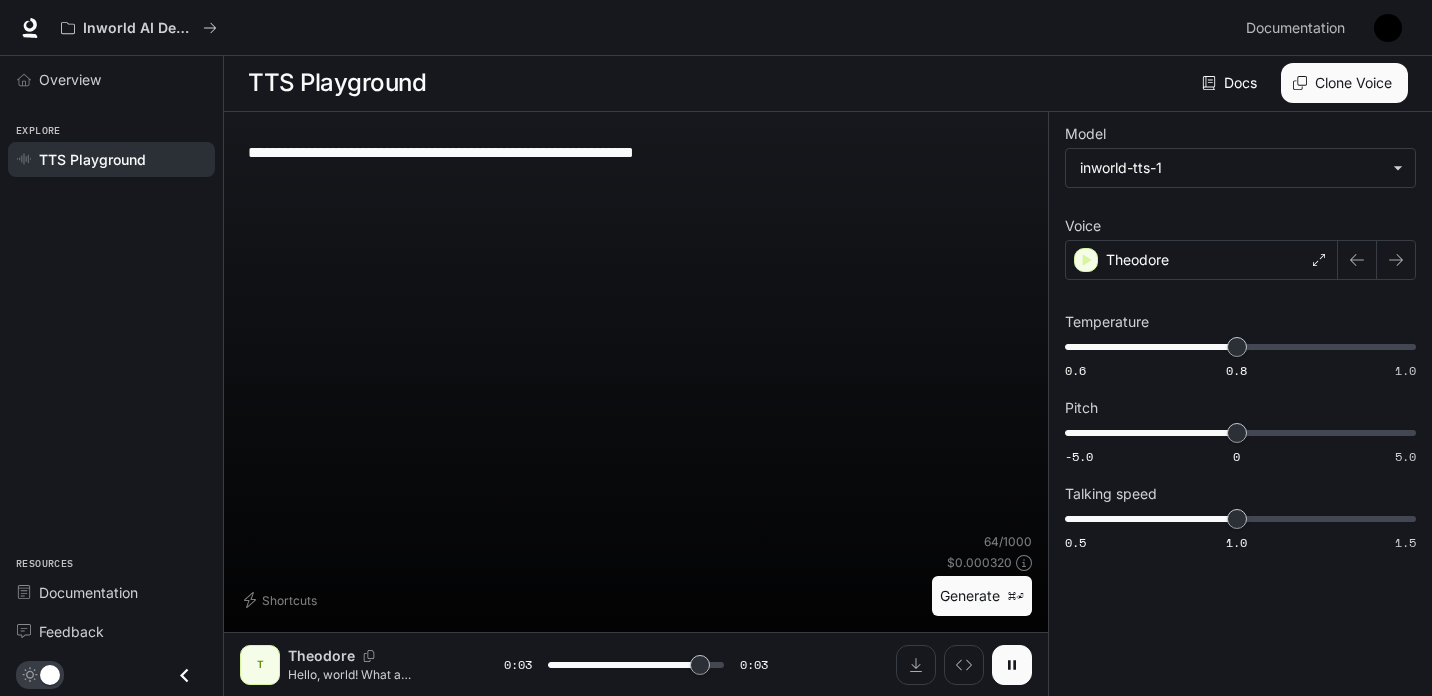type 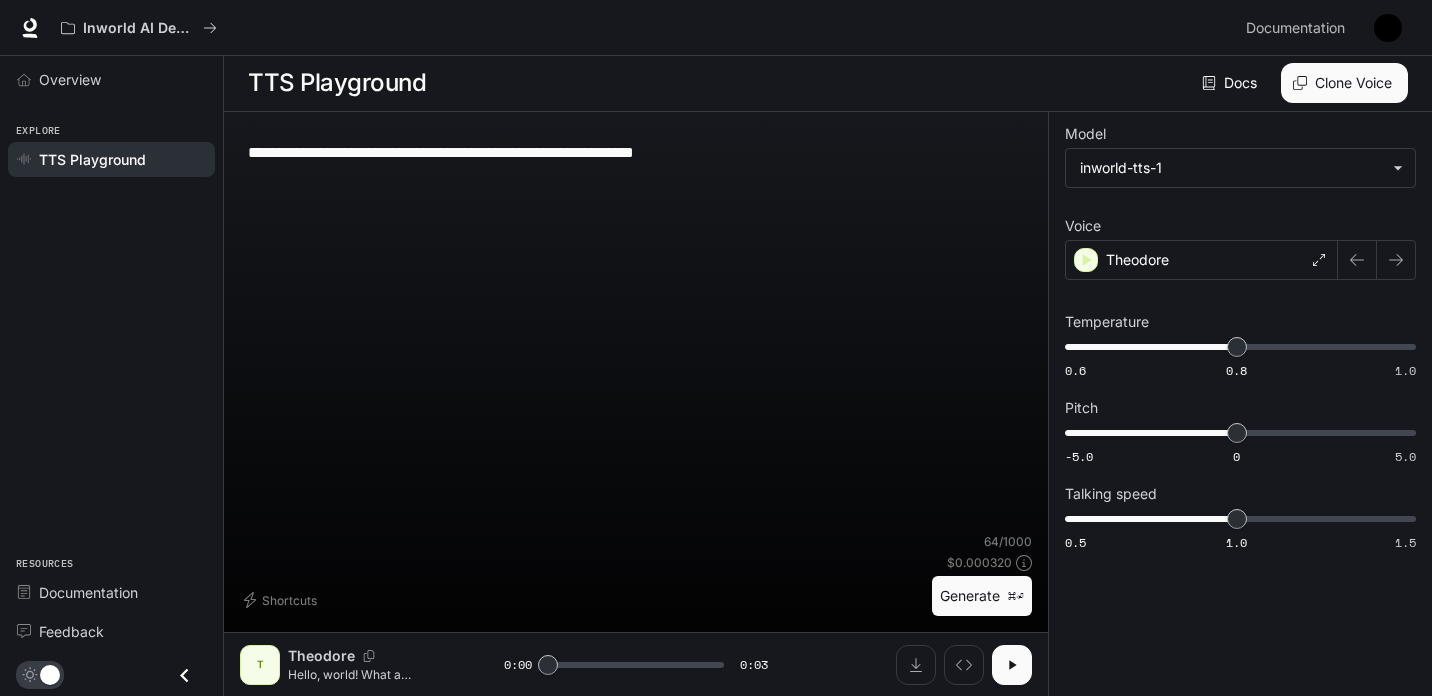 click 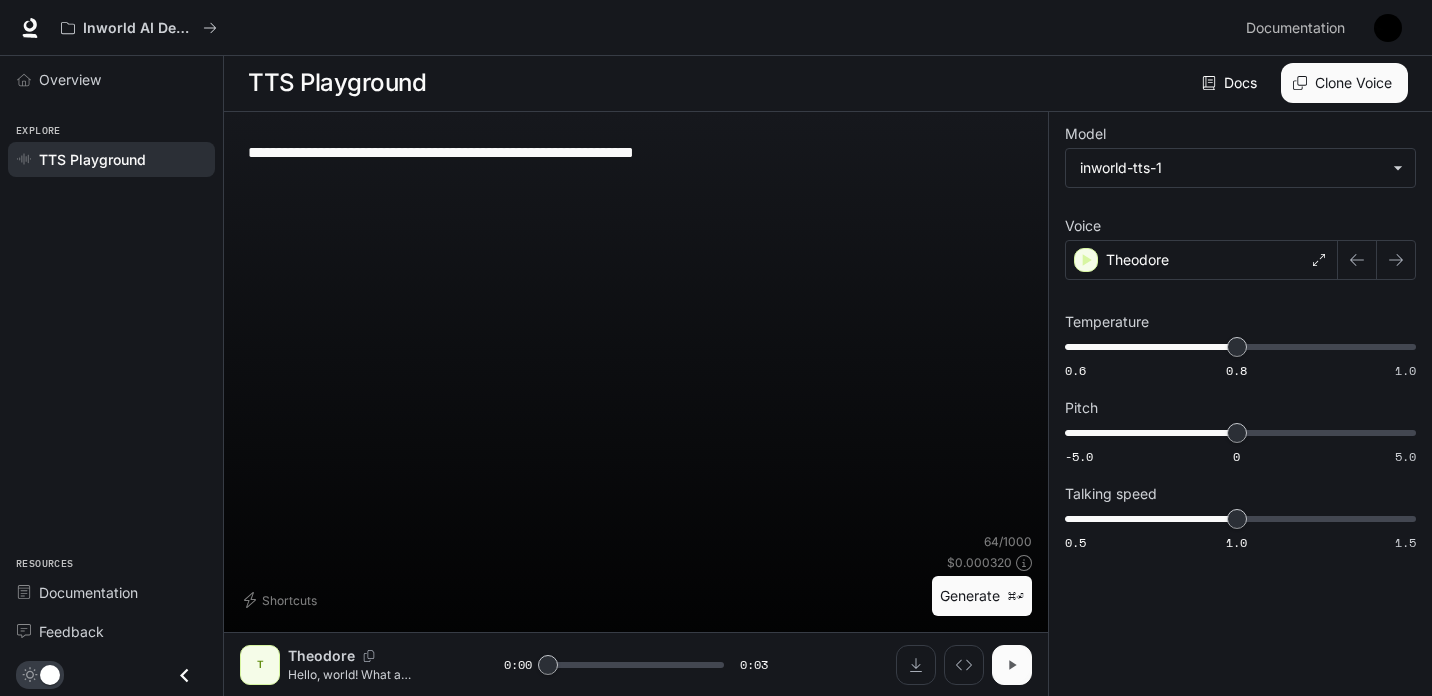 click at bounding box center [1012, 665] 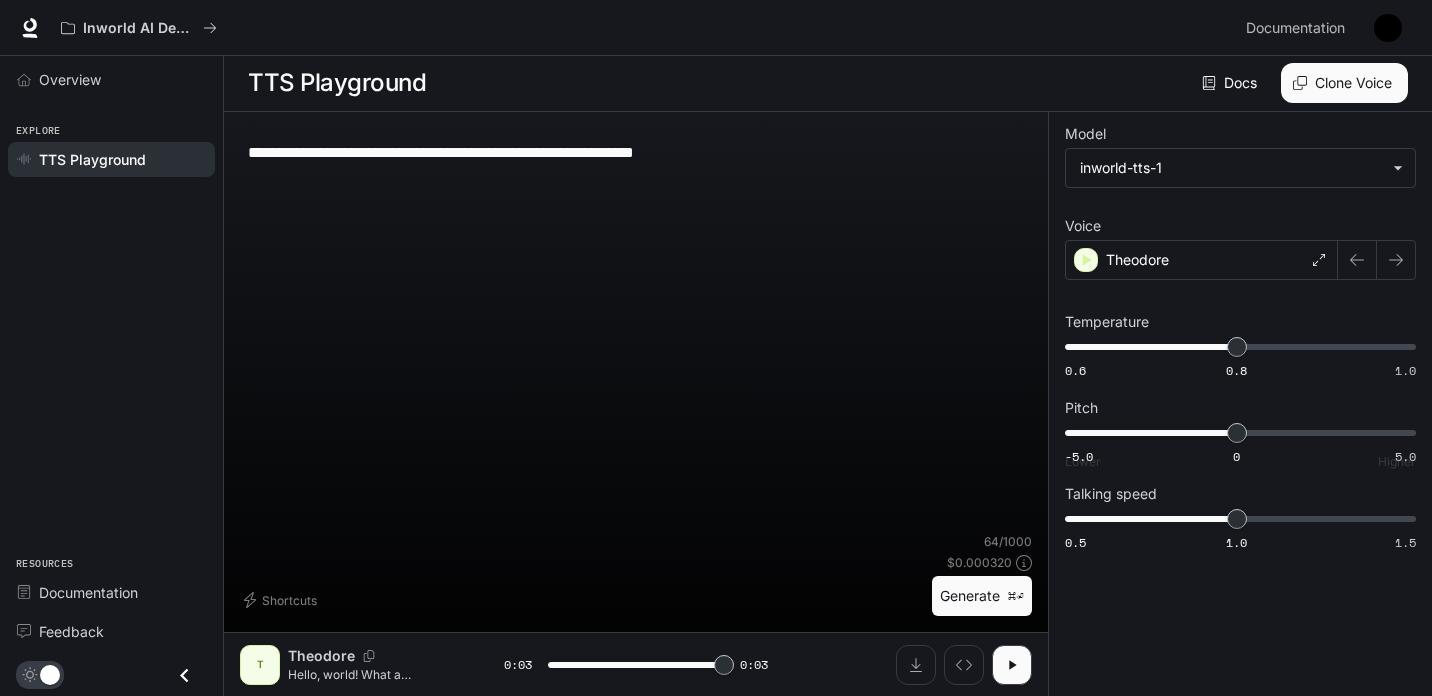 type on "*" 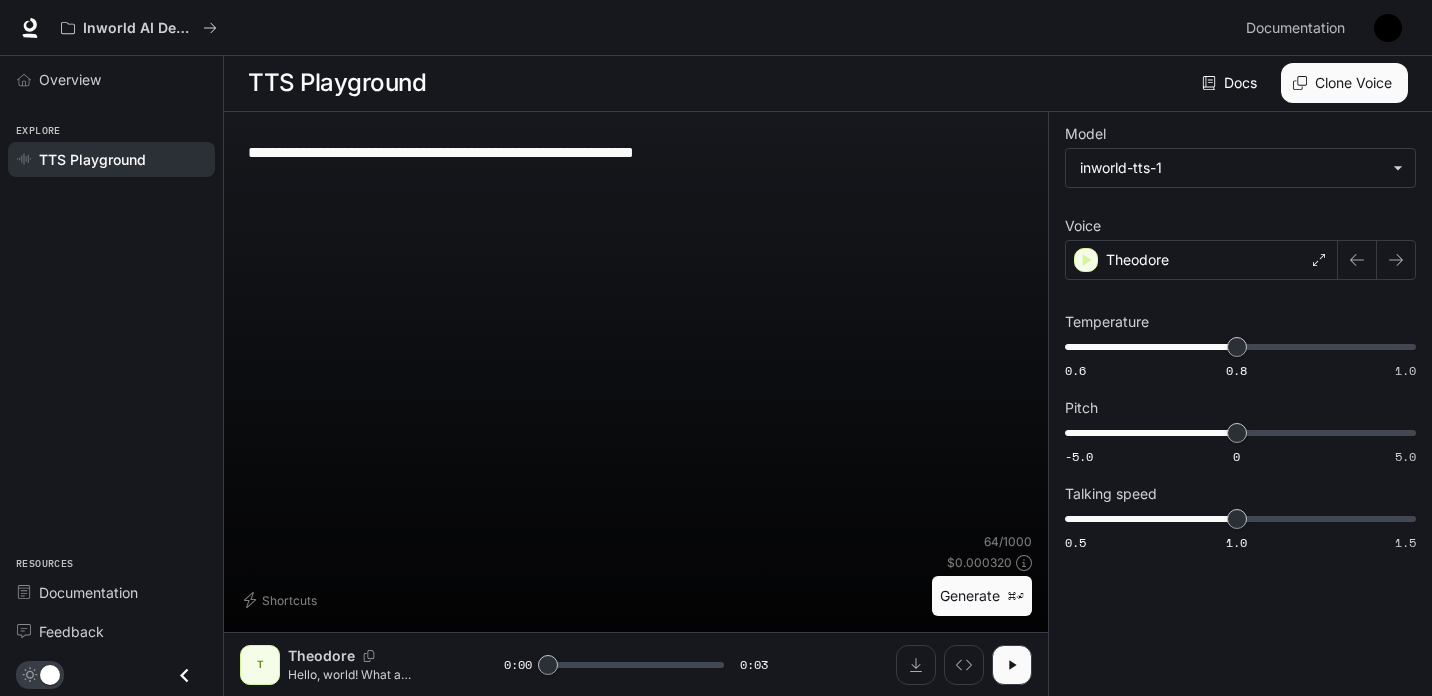 click on "Hello, world! What a wonderful day to be a text-to-speech model!" at bounding box center (372, 674) 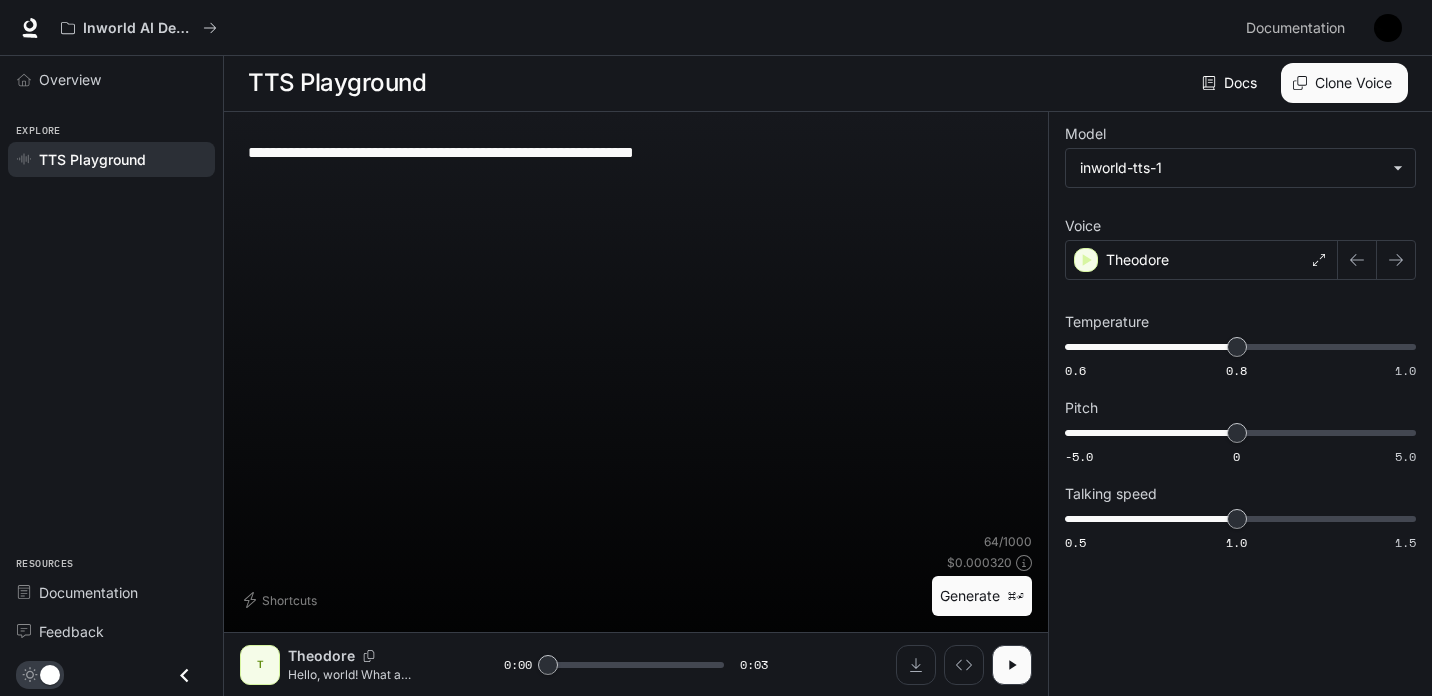 click on "Theodore" at bounding box center (396, 656) 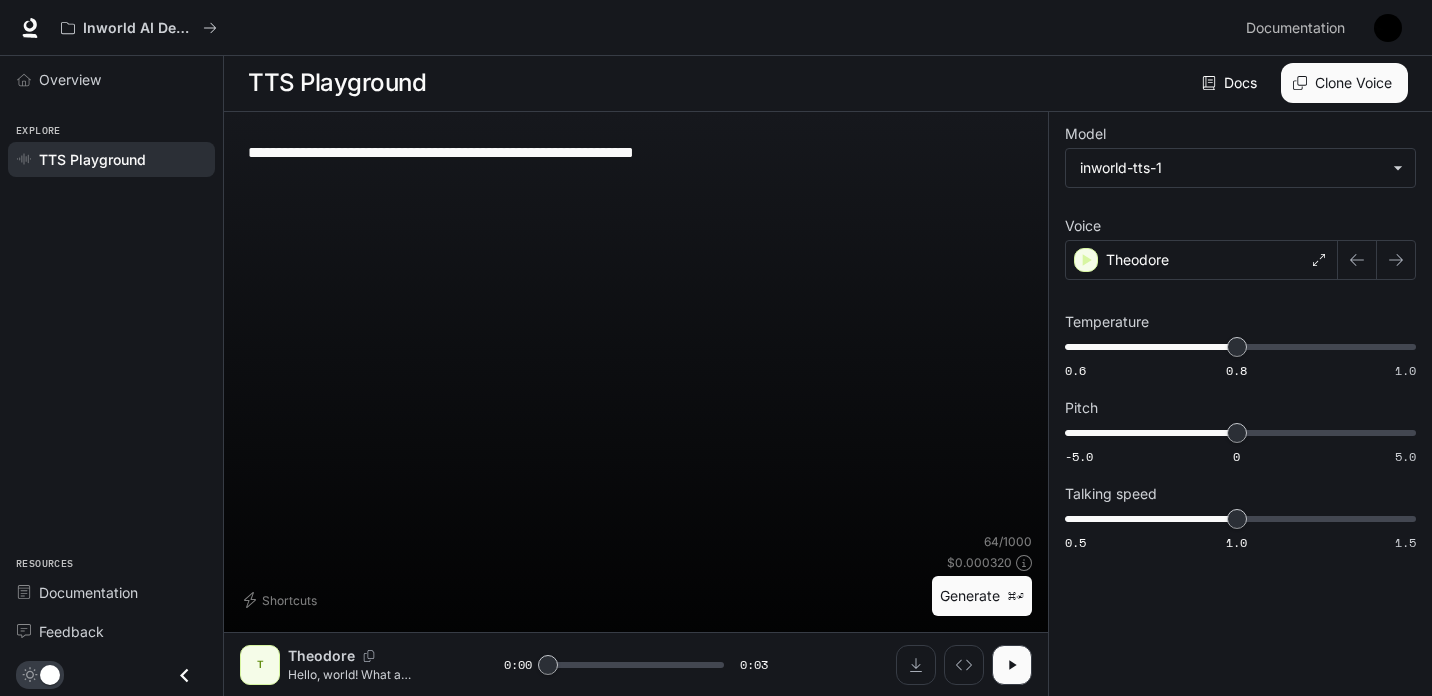 click on "Theodore" at bounding box center (321, 656) 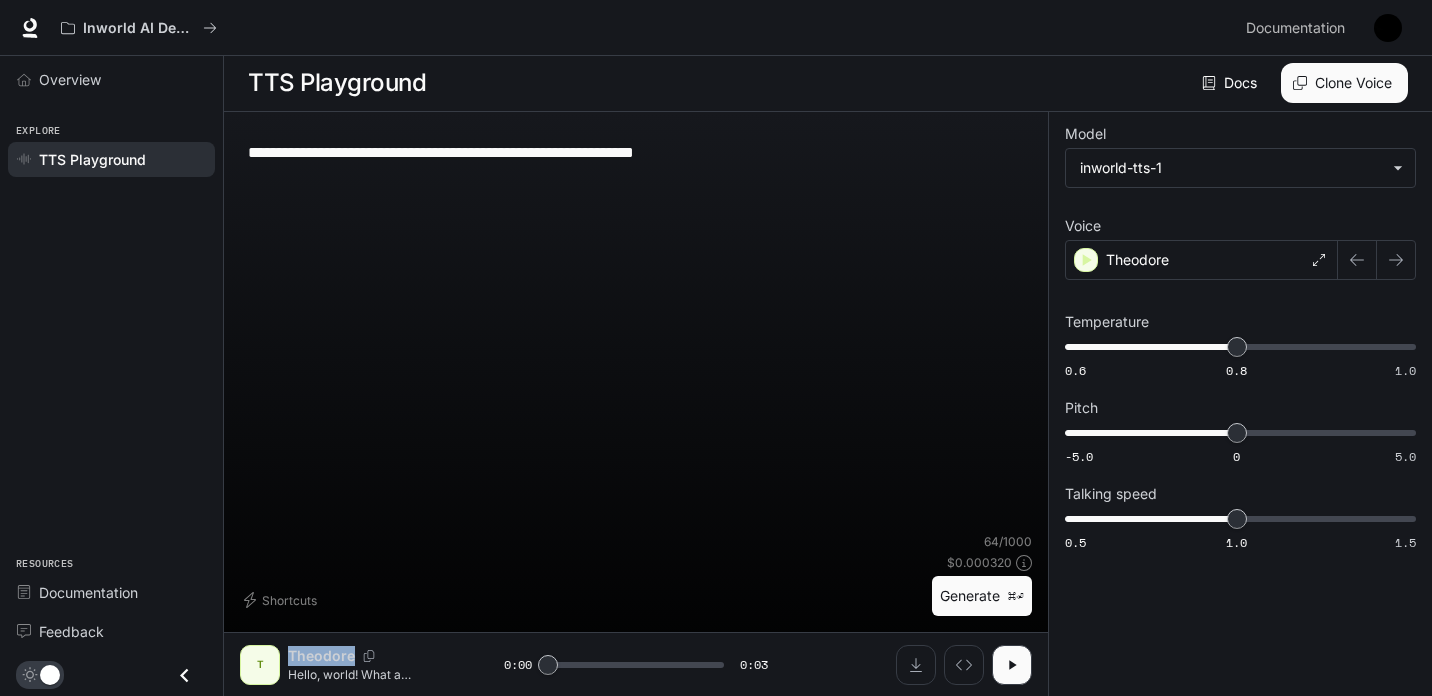 click on "Theodore" at bounding box center (321, 656) 